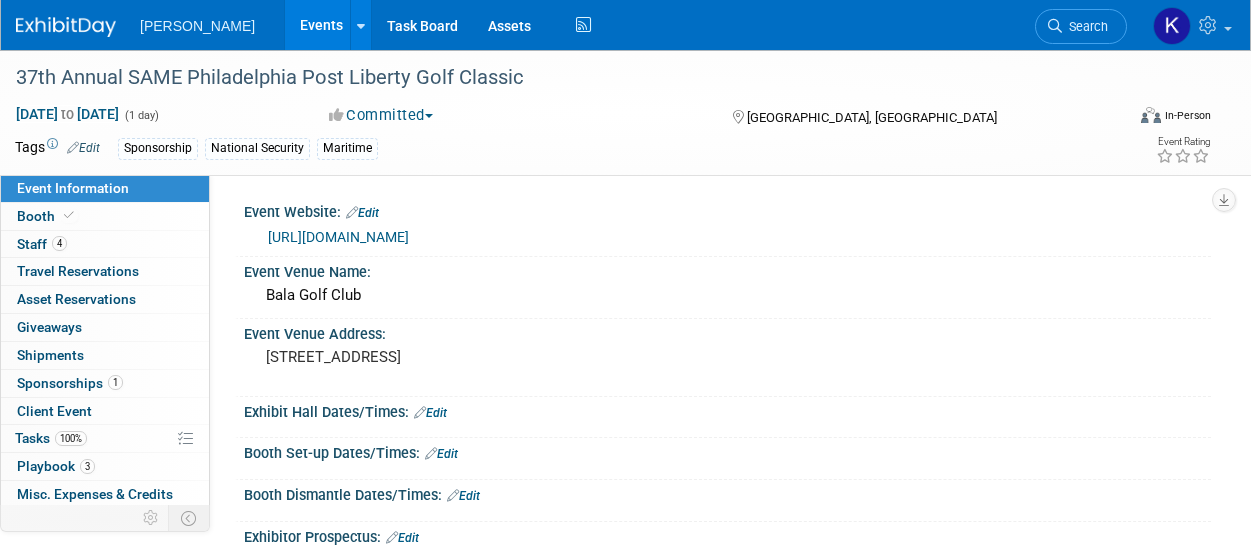 scroll, scrollTop: 0, scrollLeft: 0, axis: both 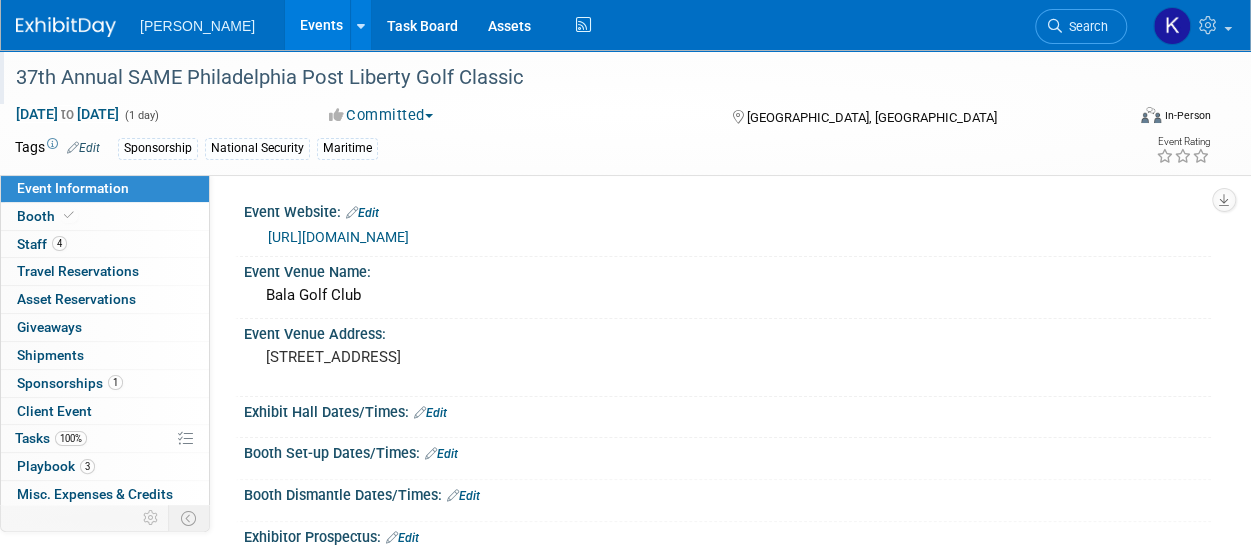 drag, startPoint x: 132, startPoint y: 81, endPoint x: 543, endPoint y: 77, distance: 411.01947 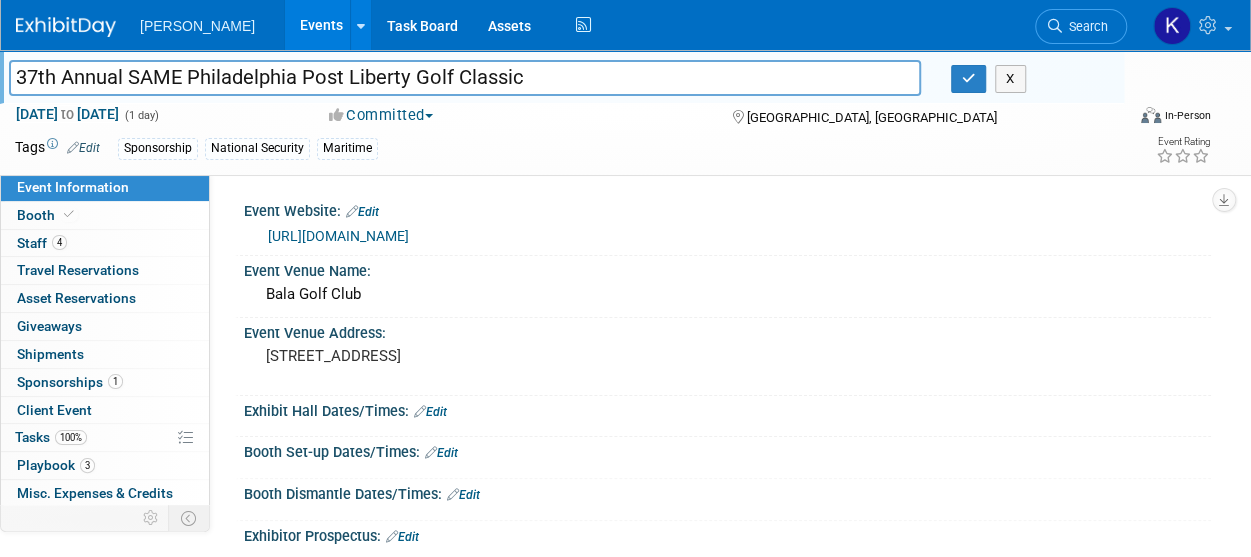drag, startPoint x: 542, startPoint y: 77, endPoint x: 138, endPoint y: 87, distance: 404.12375 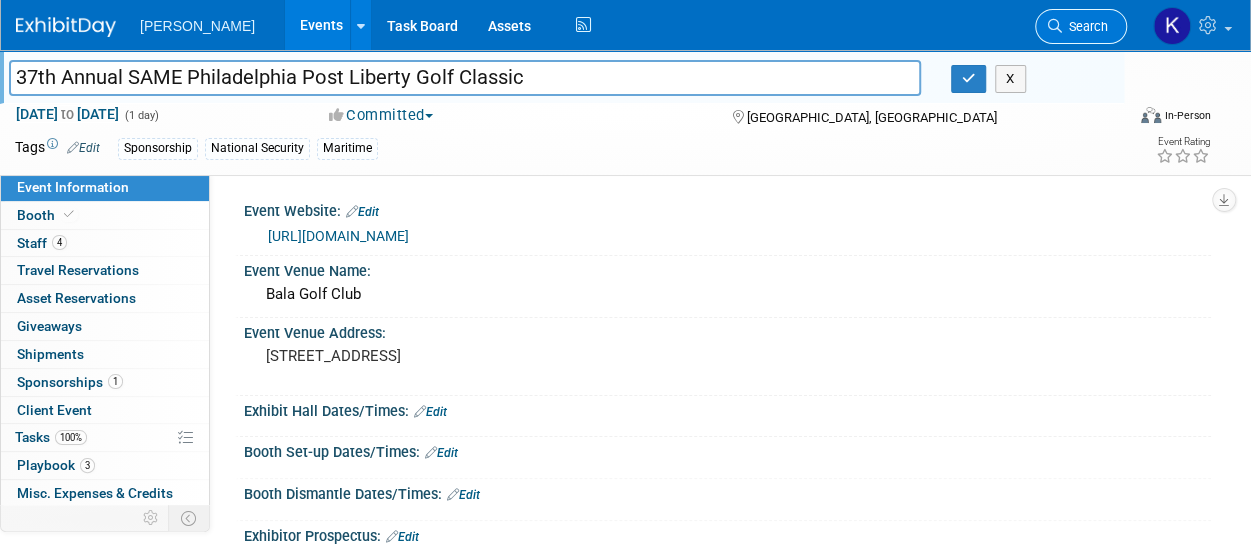 click on "Search" at bounding box center (1085, 26) 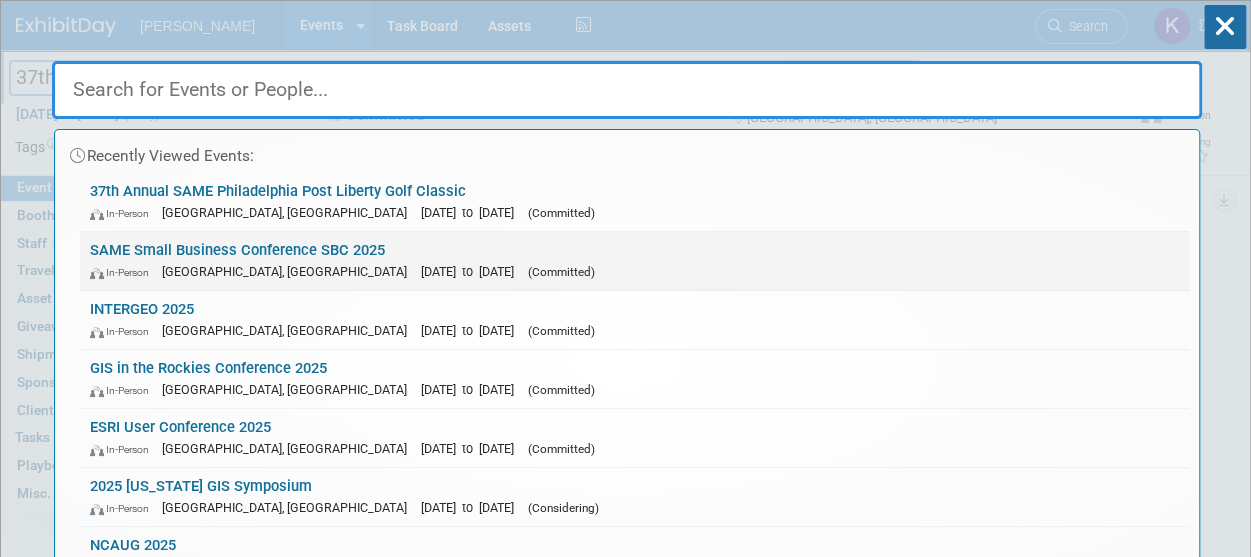 click on "SAME Small Business Conference SBC 2025
In-Person
Phoenix, AZ
Nov 19, 2025  to  Nov 21, 2025
(Committed)" at bounding box center [634, 261] 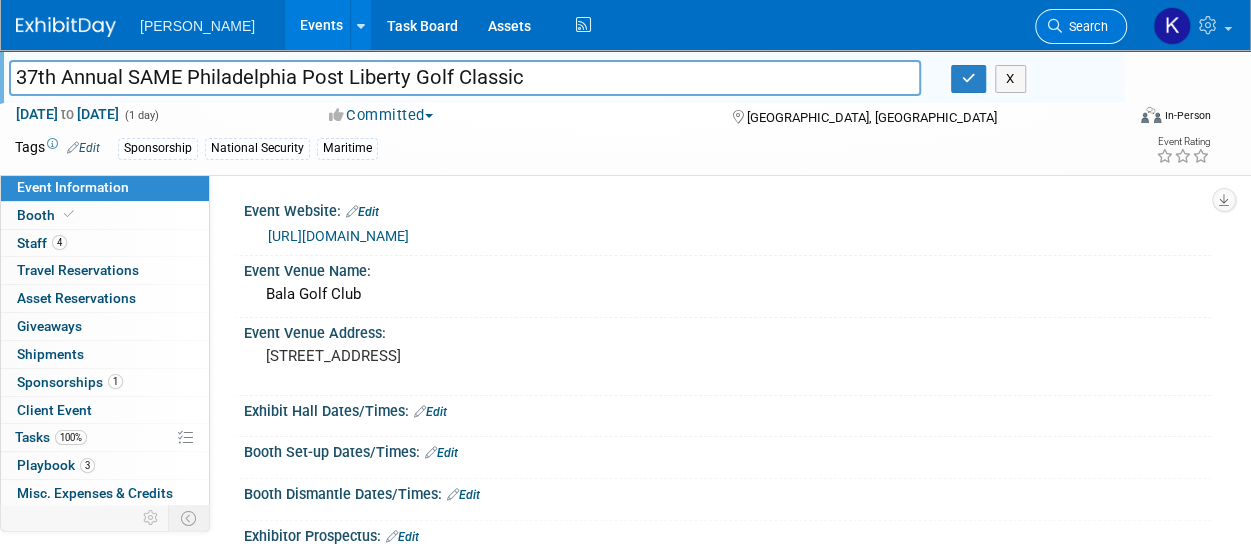 click at bounding box center [1055, 26] 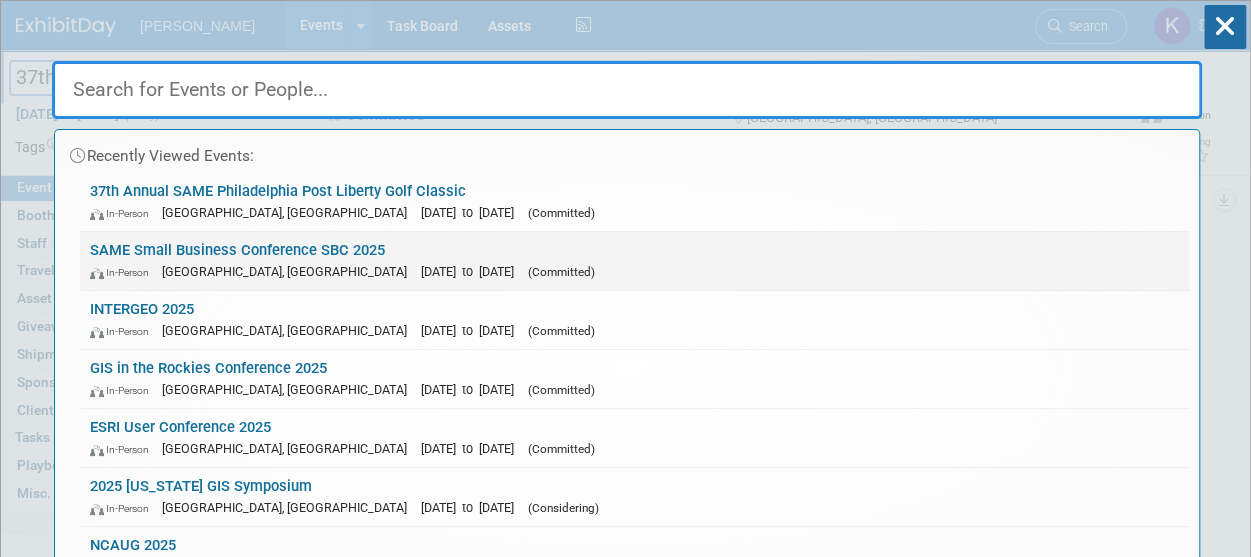 click on "SAME Small Business Conference SBC 2025
In-Person
Phoenix, AZ
Nov 19, 2025  to  Nov 21, 2025
(Committed)" at bounding box center (634, 261) 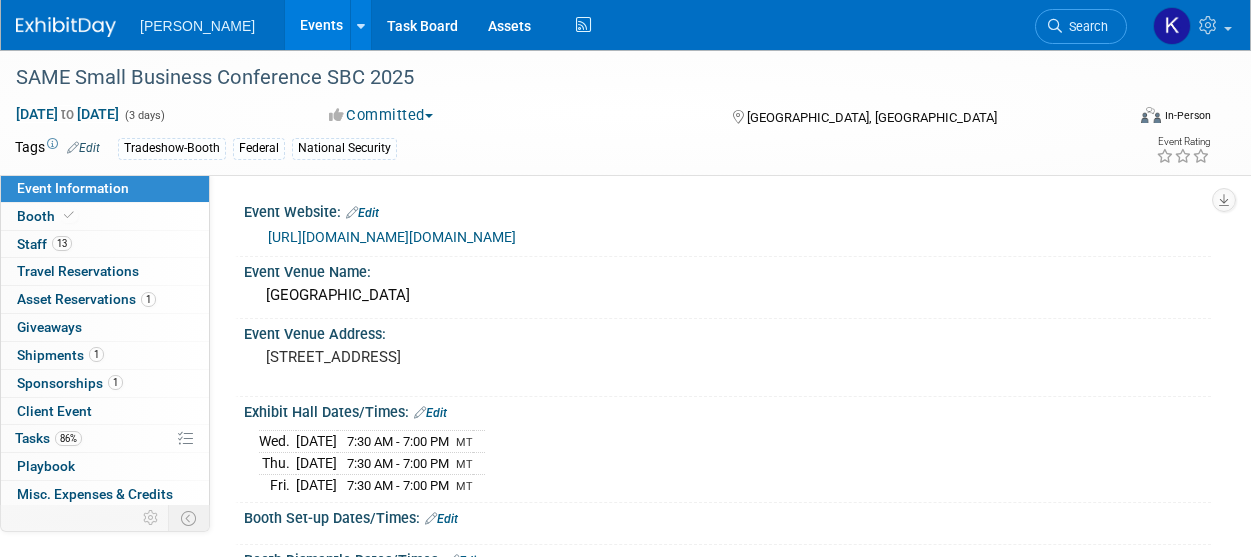 scroll, scrollTop: 0, scrollLeft: 0, axis: both 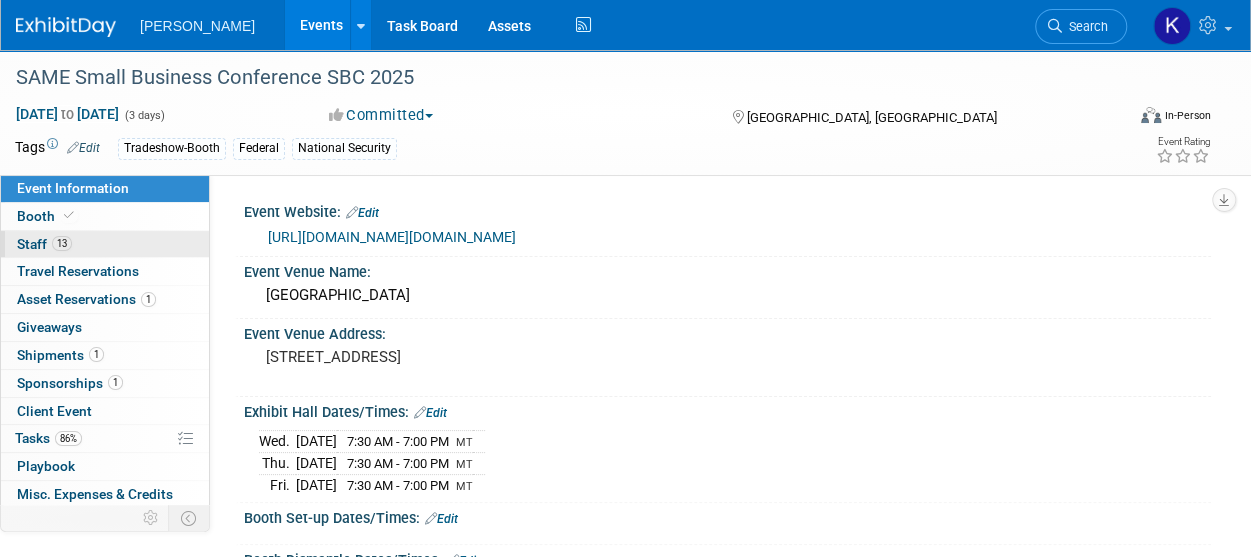 click on "13
Staff 13" at bounding box center [105, 244] 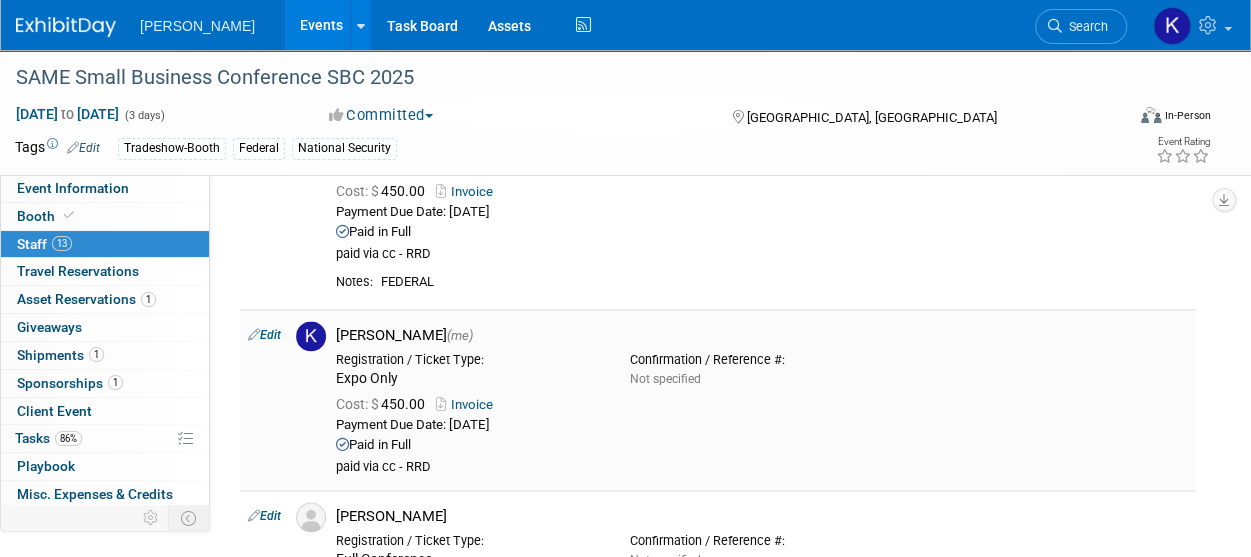 scroll, scrollTop: 1300, scrollLeft: 0, axis: vertical 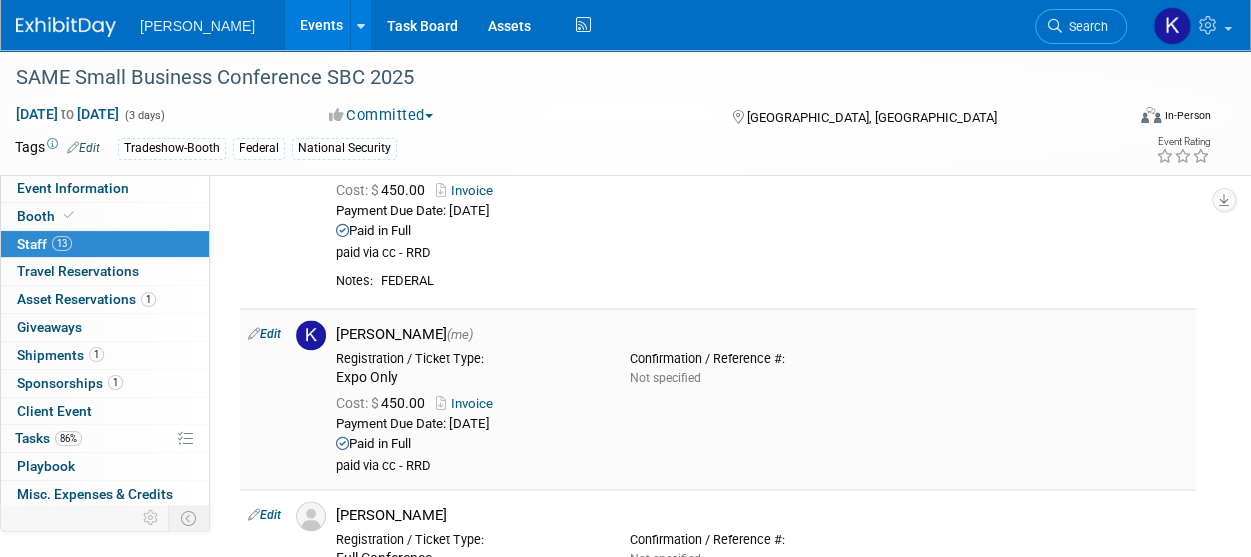 click on "Edit" at bounding box center (264, 334) 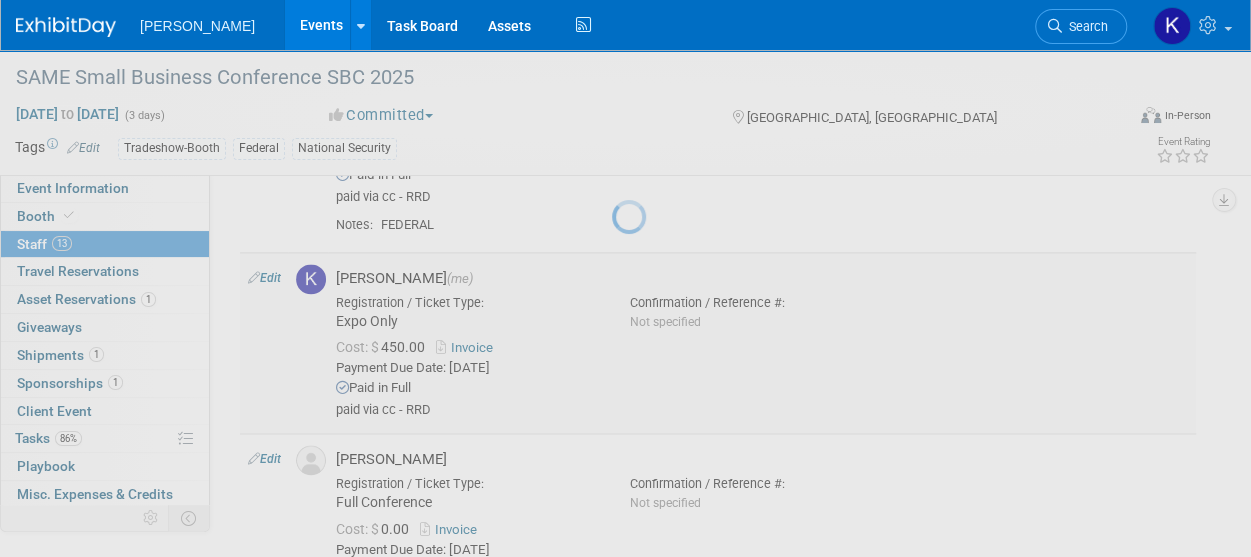 select on "e68e936d-8cf8-4ccd-b6f9-a341565438ad" 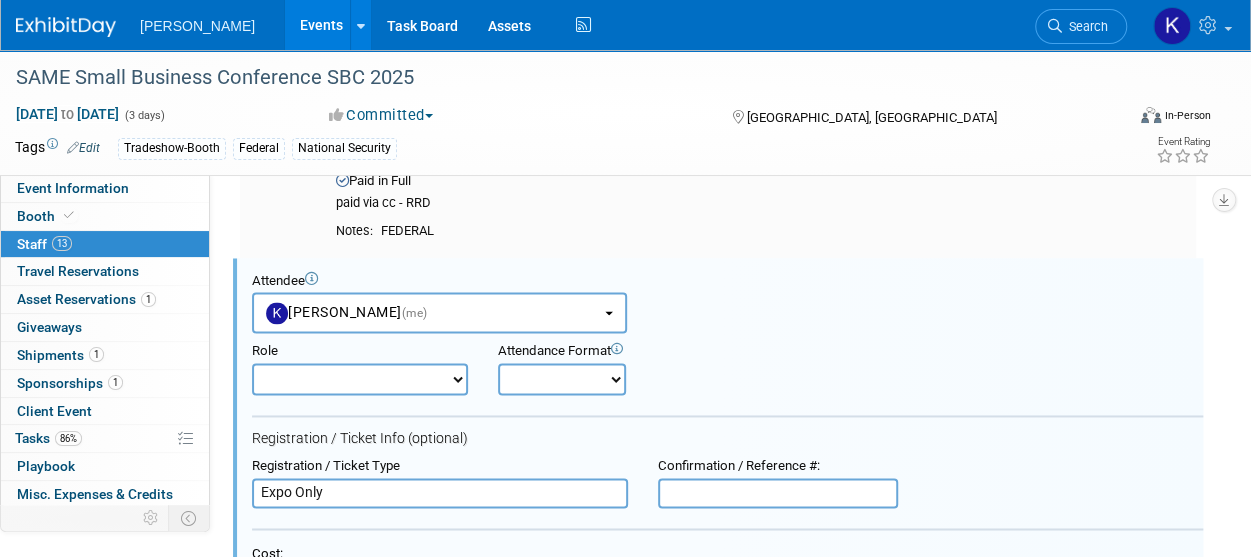 scroll, scrollTop: 1277, scrollLeft: 0, axis: vertical 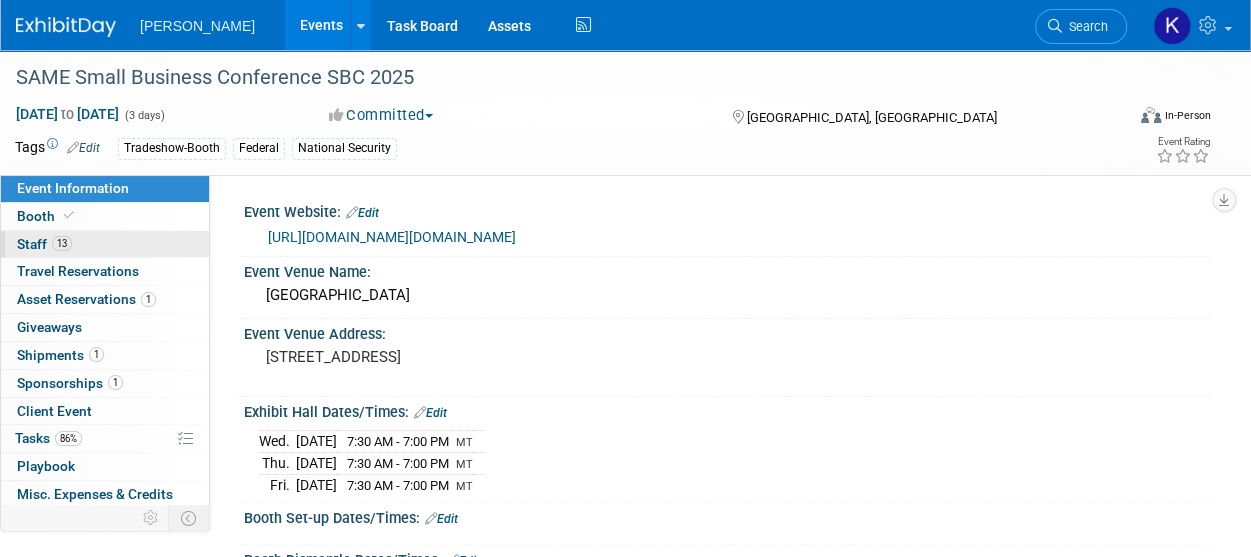 click on "13
Staff 13" at bounding box center (105, 244) 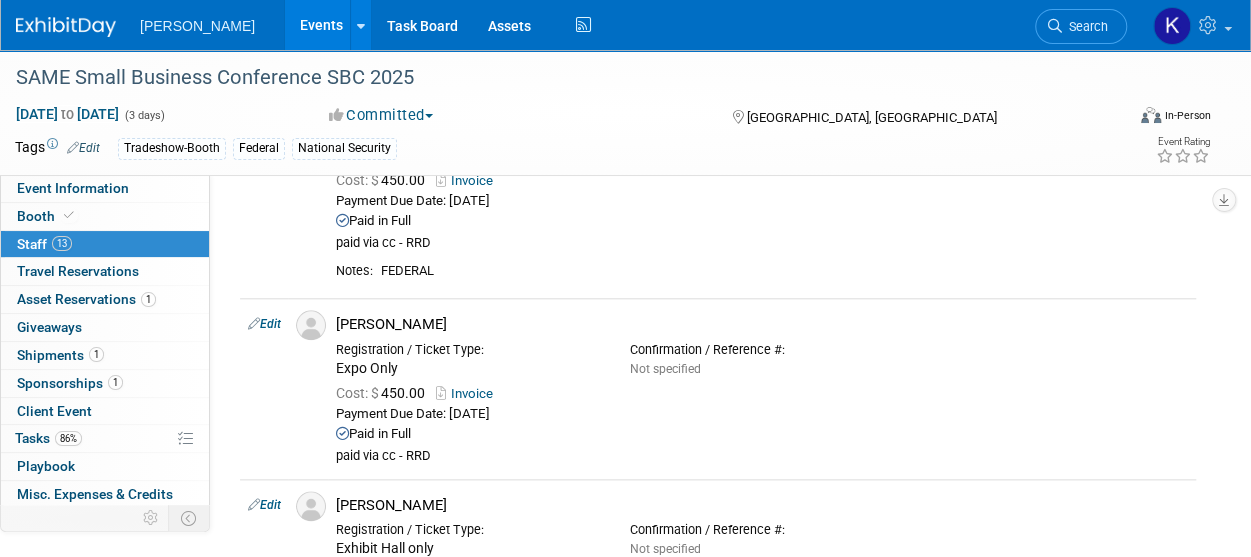 scroll, scrollTop: 900, scrollLeft: 0, axis: vertical 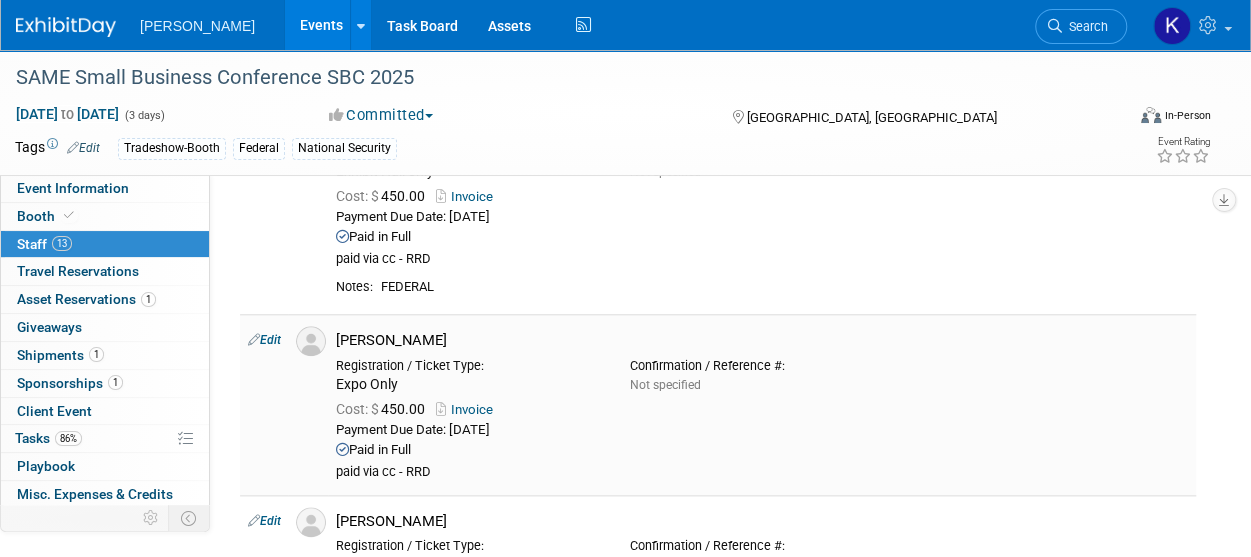 click on "Edit" at bounding box center (264, 340) 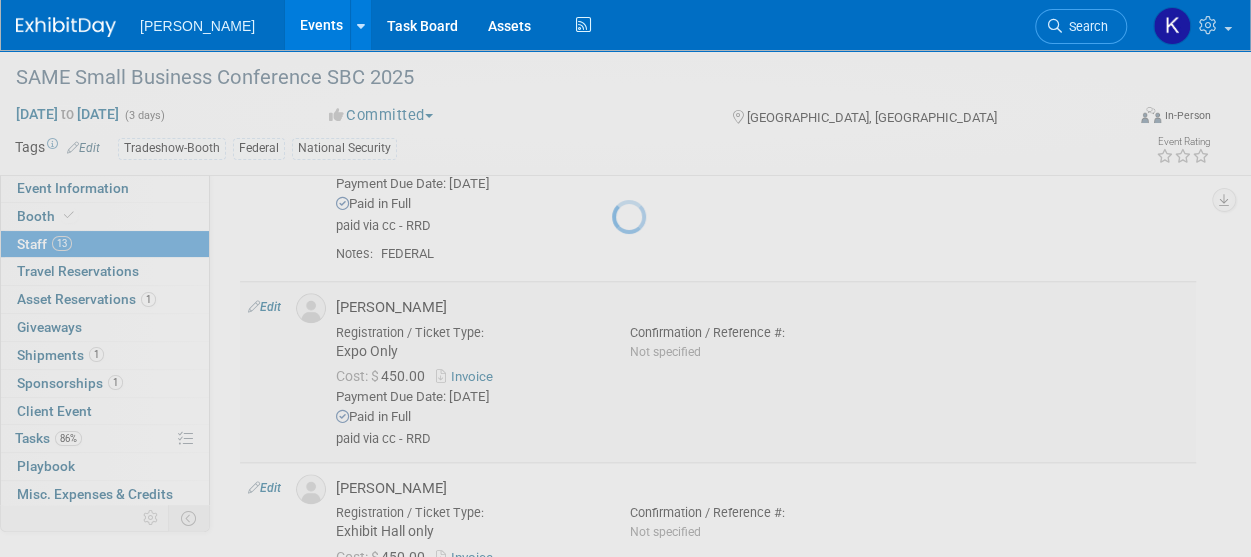 select on "9fc6403d-df55-4290-aec3-7e3af43037e7" 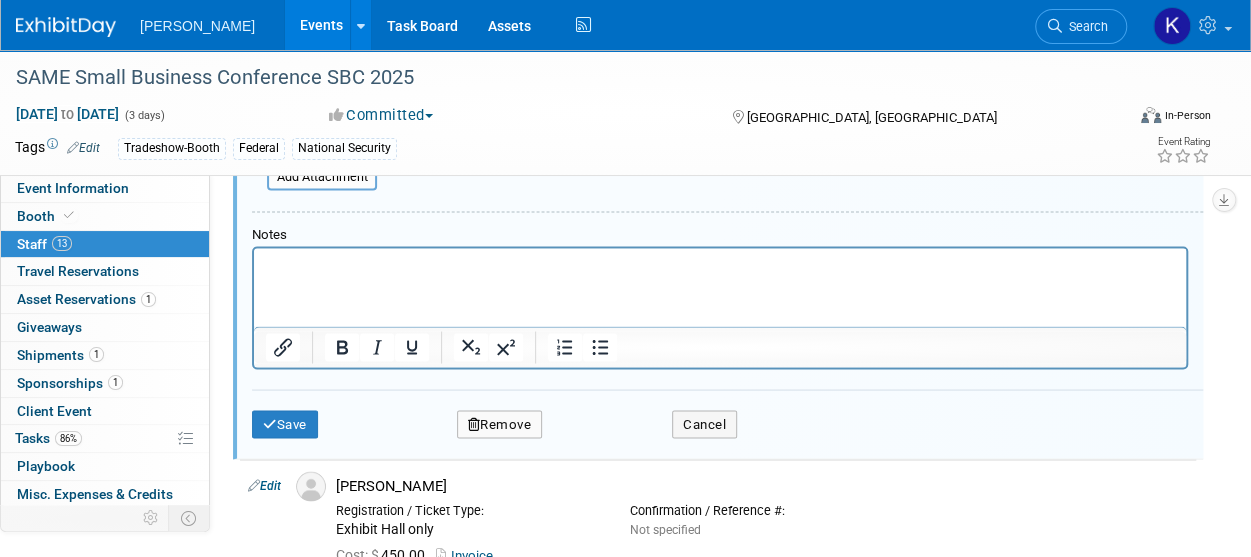 scroll, scrollTop: 1684, scrollLeft: 0, axis: vertical 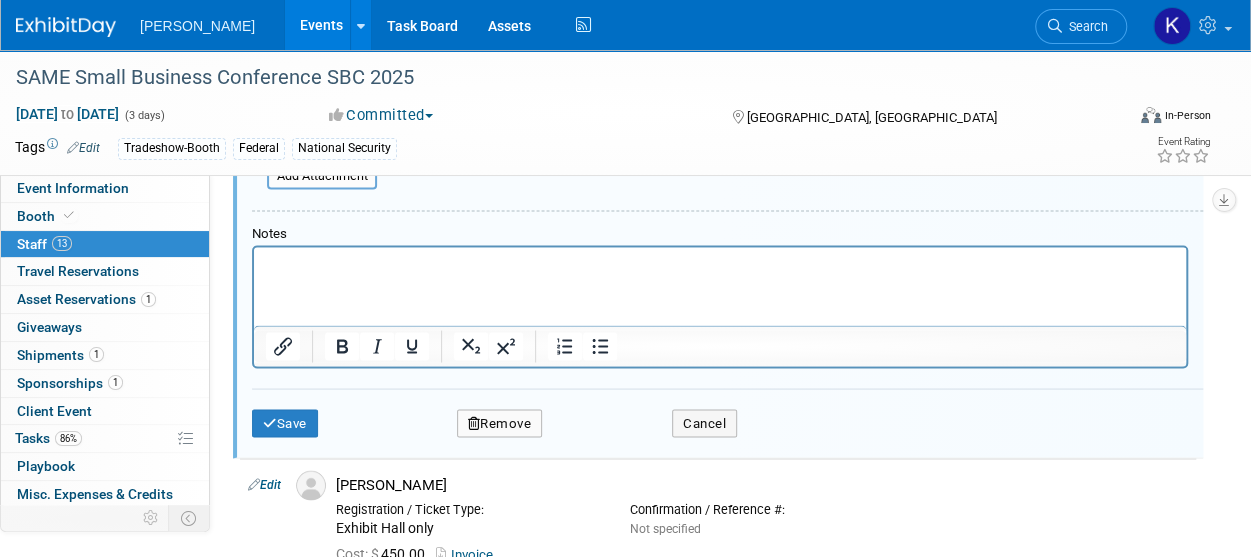 click at bounding box center [720, 260] 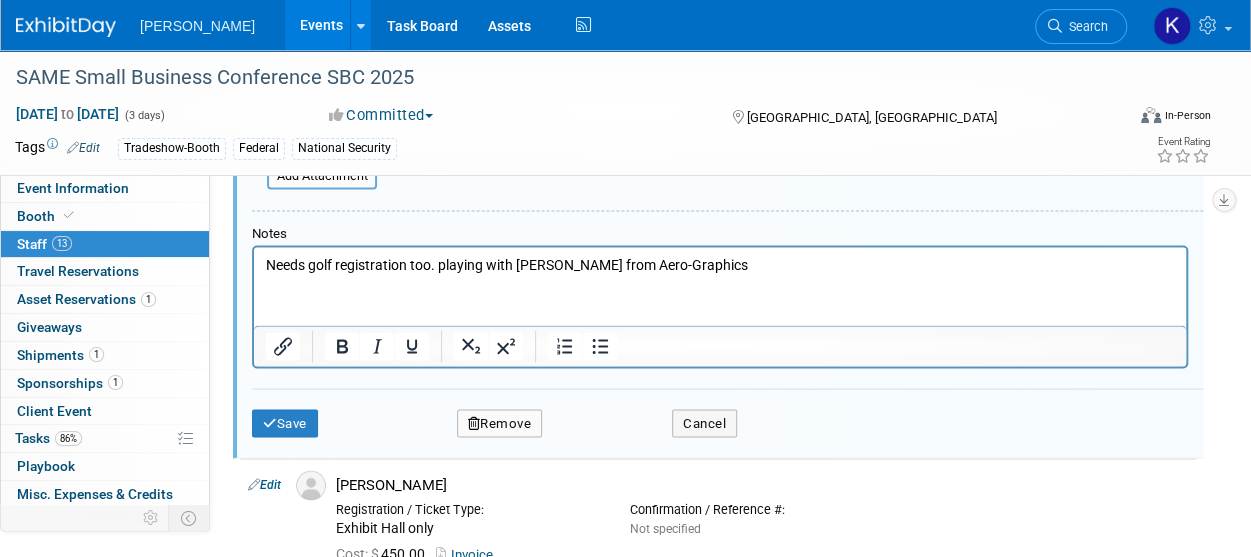 click on "Needs golf registration too. playing with Bernie Doud from Aero-Graphics" at bounding box center (720, 264) 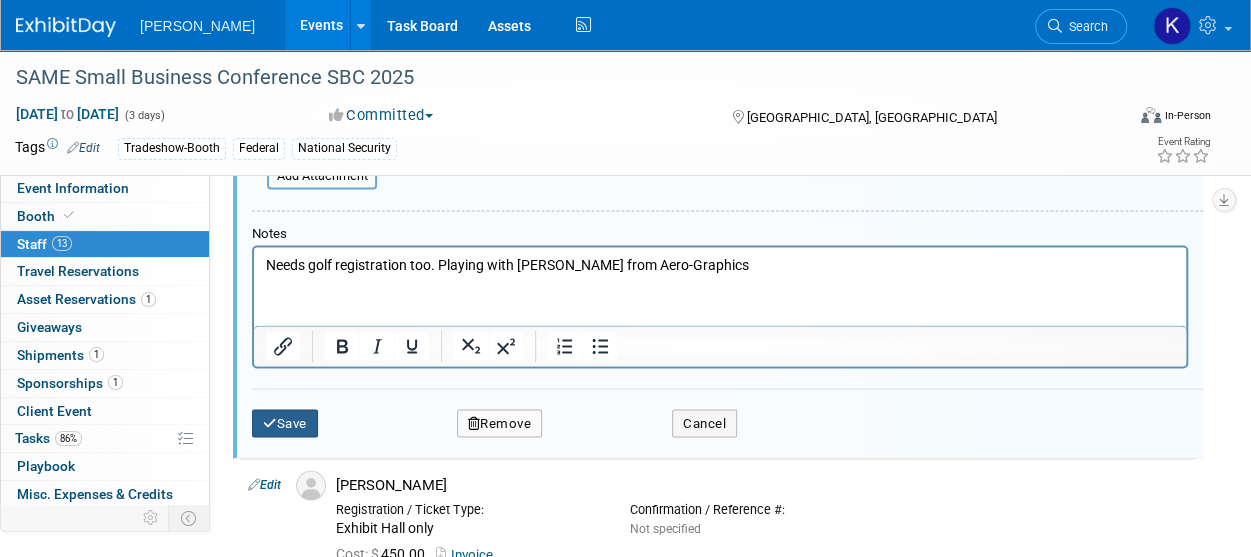 click on "Save" at bounding box center [285, 423] 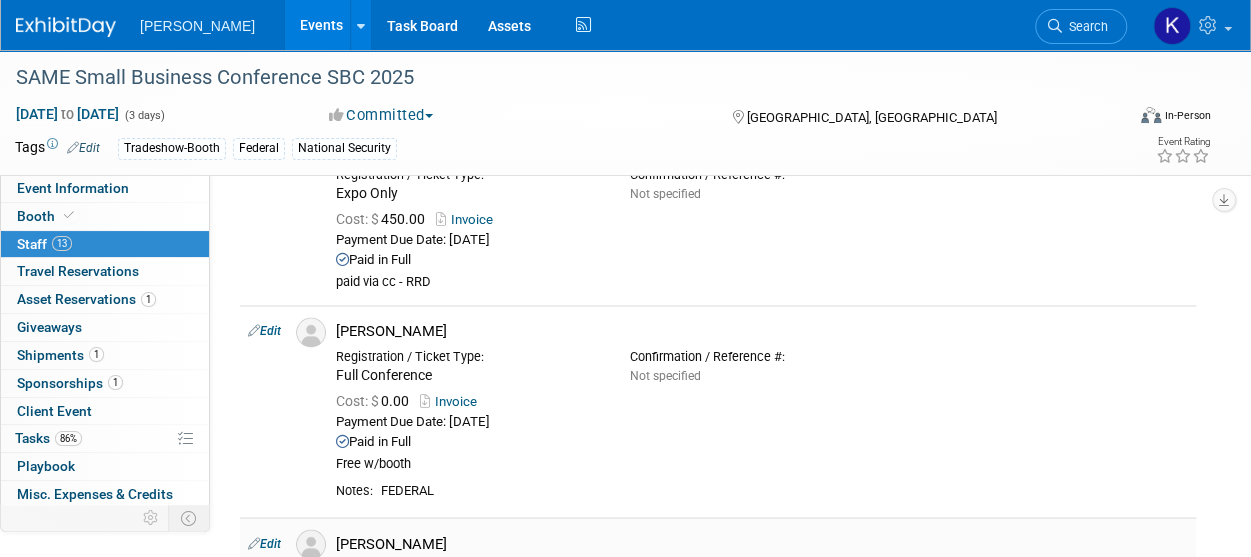 scroll, scrollTop: 1484, scrollLeft: 0, axis: vertical 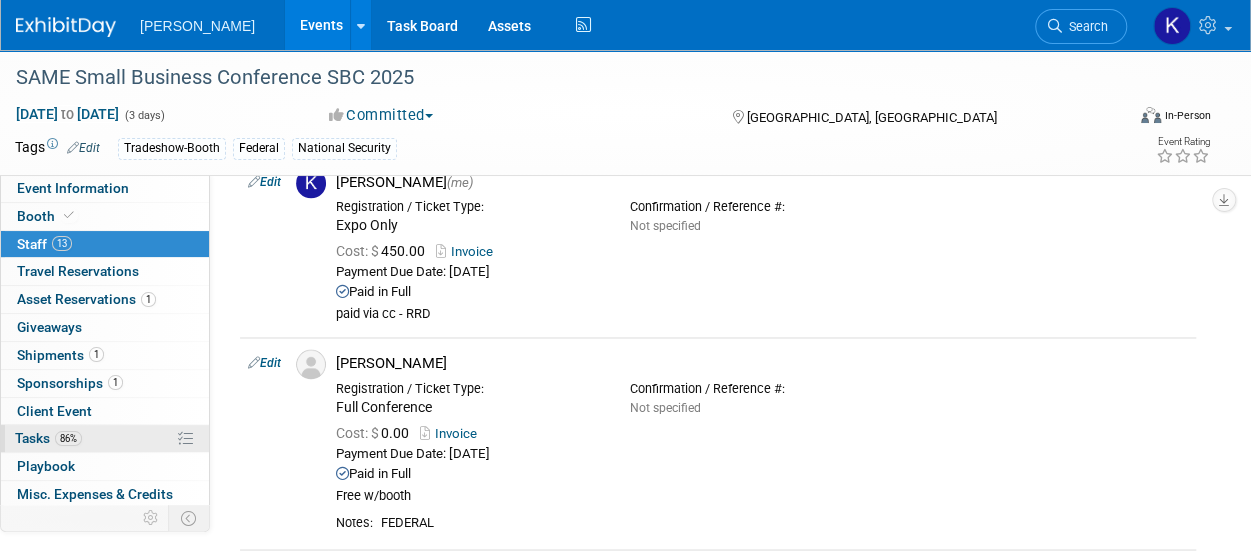click on "Tasks 86%" at bounding box center (48, 438) 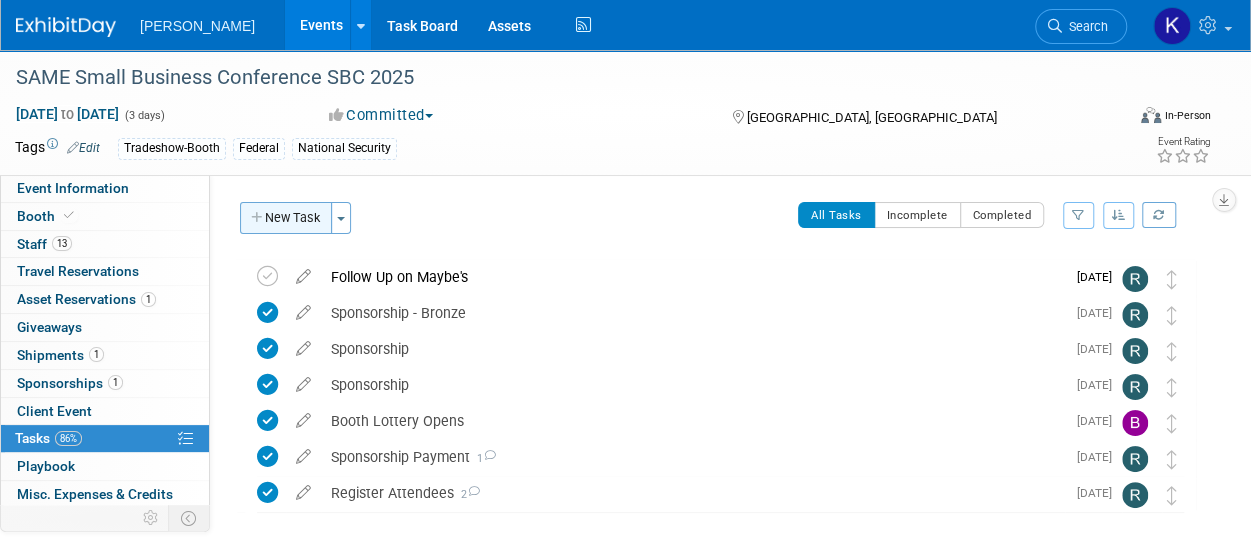 click on "New Task" at bounding box center (286, 218) 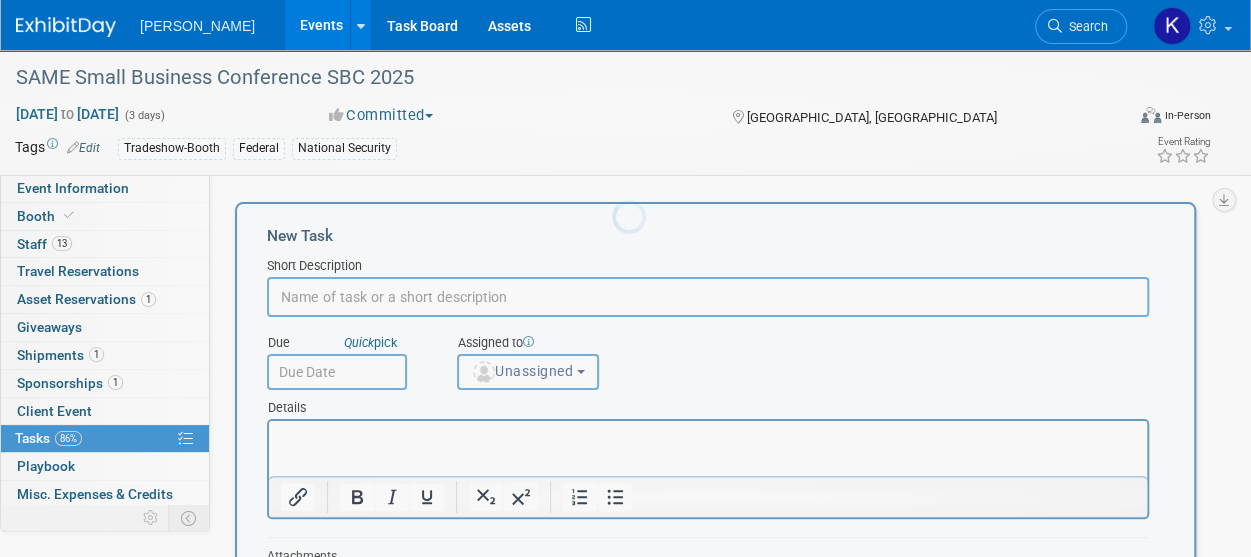 scroll, scrollTop: 0, scrollLeft: 0, axis: both 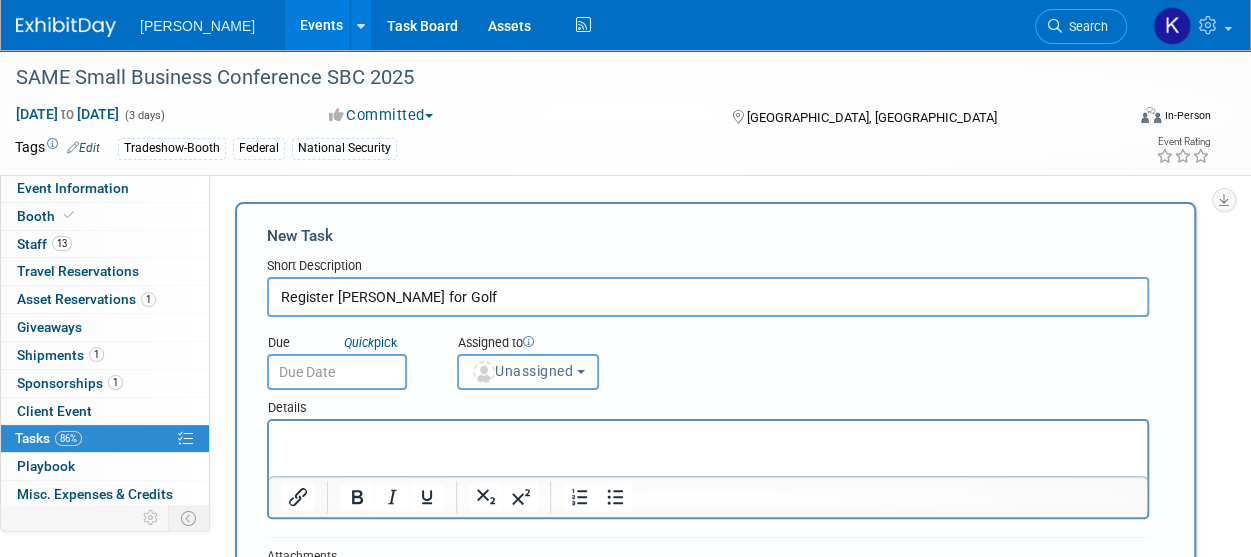 type on "Register Greg Fox for Golf" 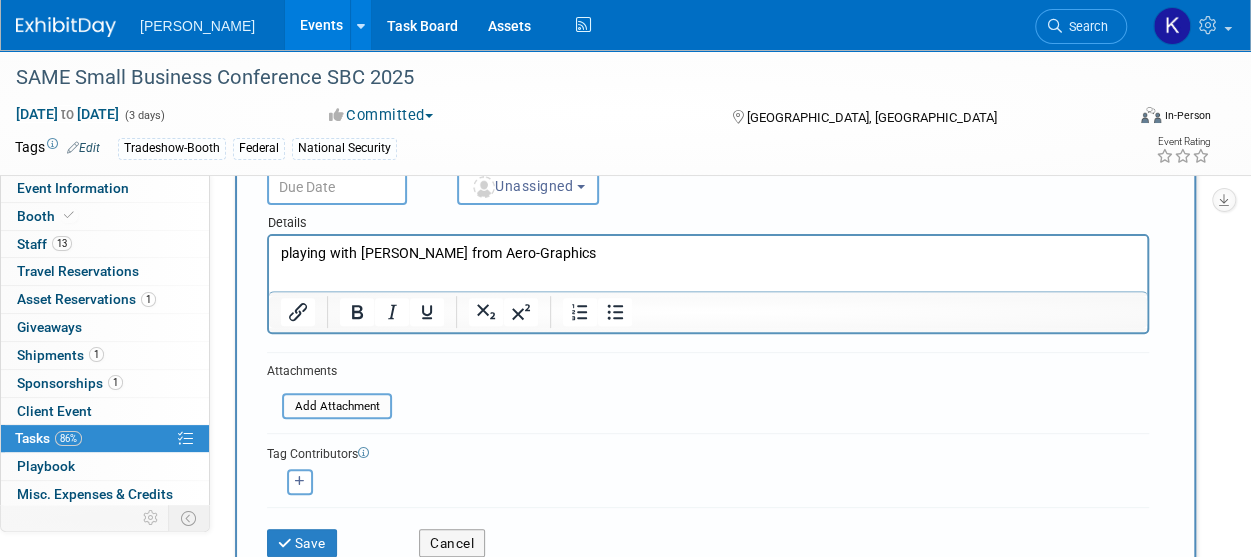 scroll, scrollTop: 200, scrollLeft: 0, axis: vertical 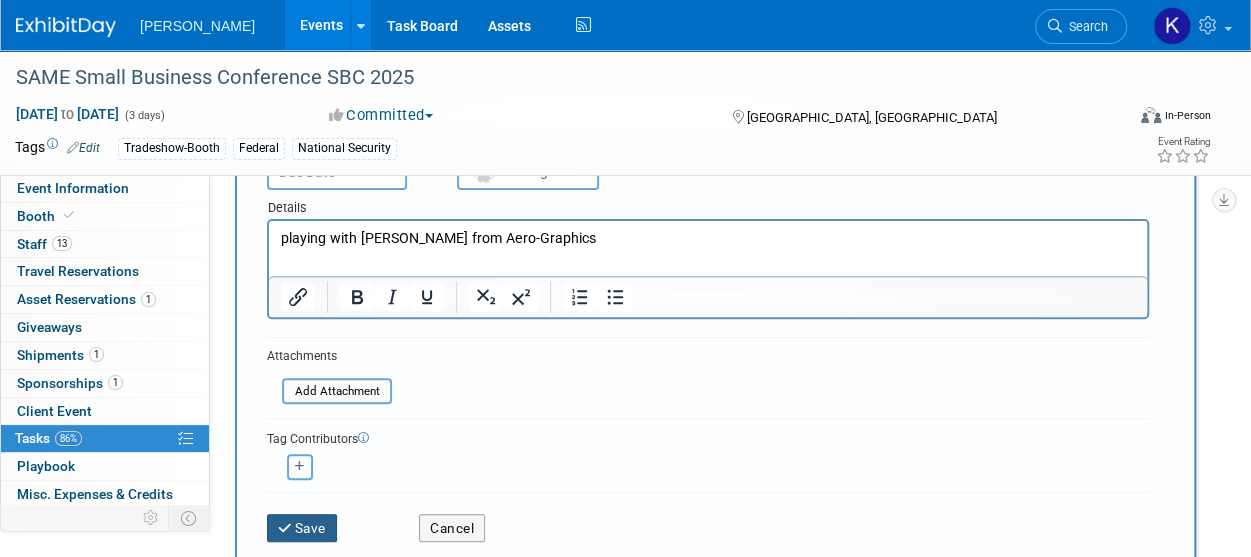 click on "Save" at bounding box center [302, 528] 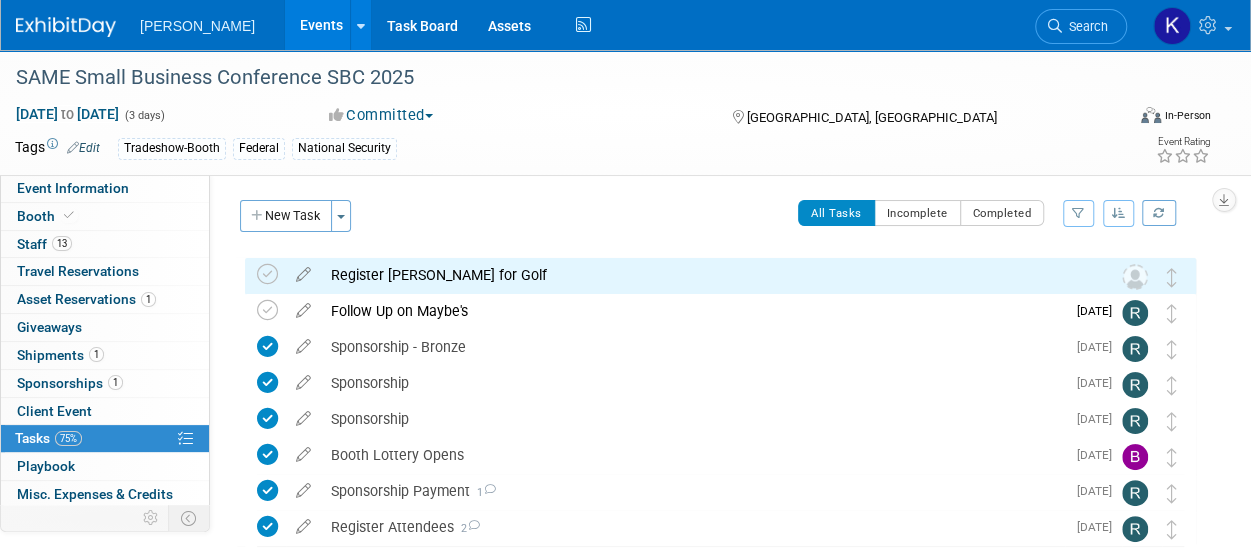 scroll, scrollTop: 0, scrollLeft: 0, axis: both 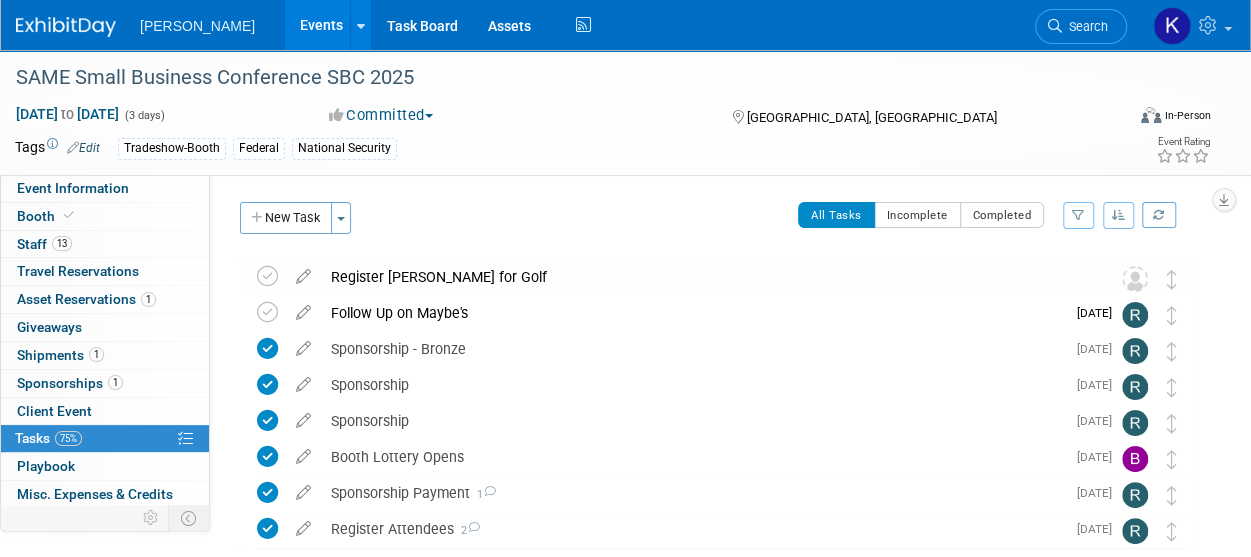 click on "Register Greg Fox for Golf" at bounding box center [701, 277] 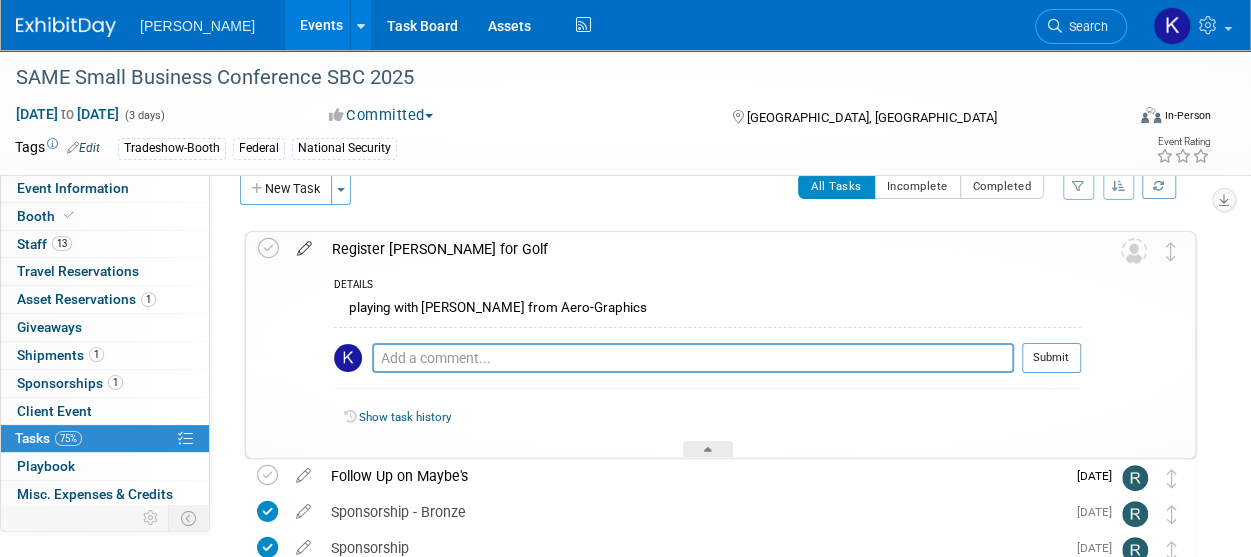 scroll, scrollTop: 0, scrollLeft: 0, axis: both 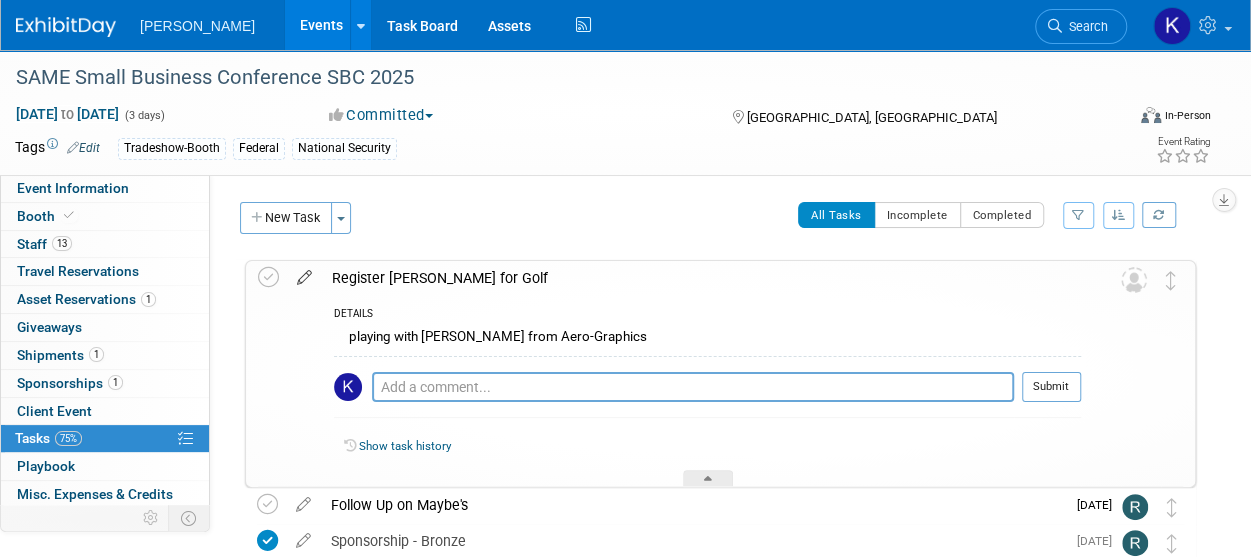 click at bounding box center (304, 273) 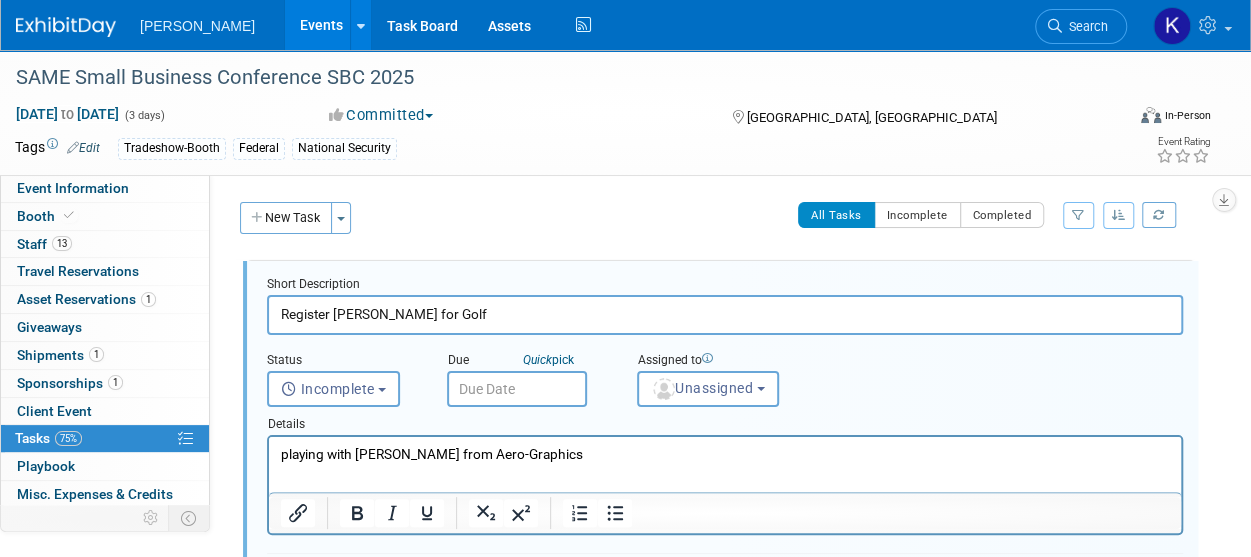 scroll, scrollTop: 0, scrollLeft: 0, axis: both 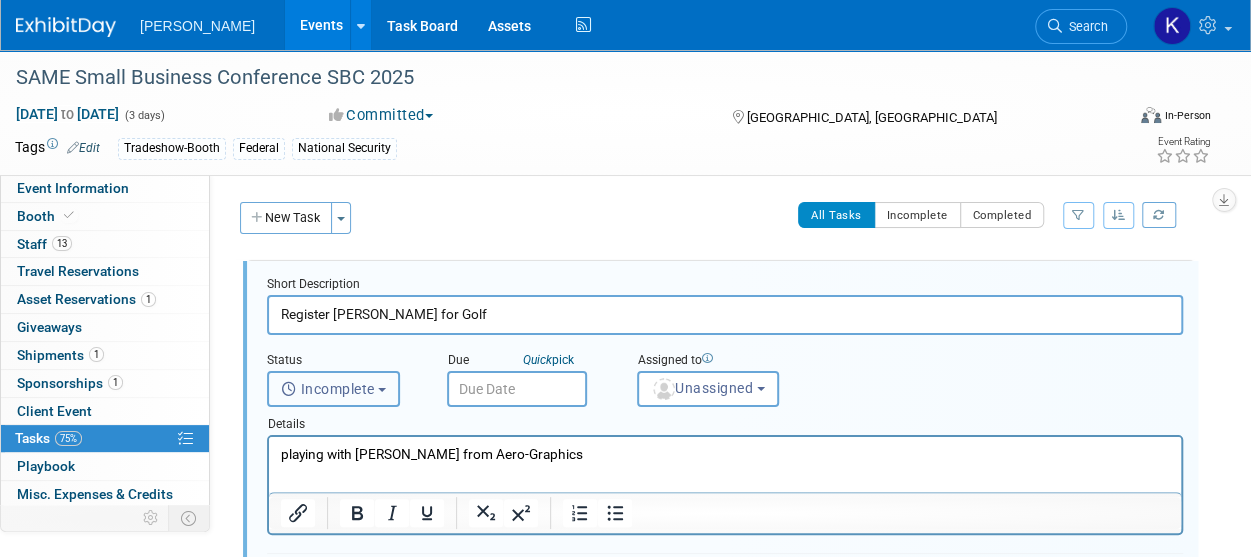 click on "Incomplete" at bounding box center [333, 389] 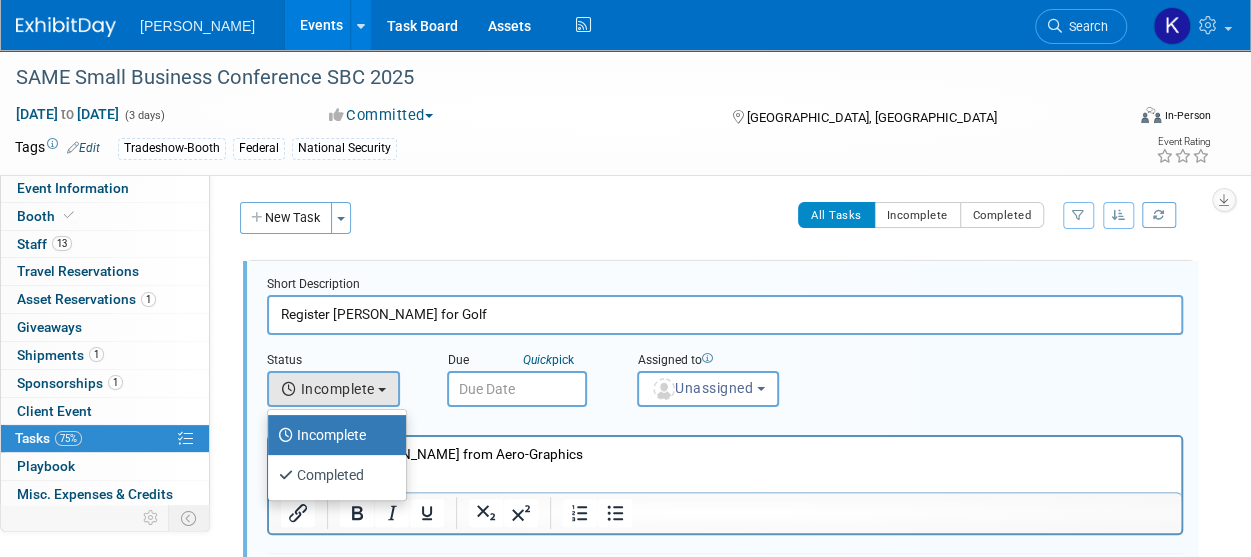 click on "Status
<i class="far fa-clock" style="padding: 6px 4px 6px 1px;"></i> Incomplete
<i class="fas fa-check" style="padding: 6px 4px 6px 1px;"></i> Completed
Incomplete      Incomplete    Completed" at bounding box center [342, 375] 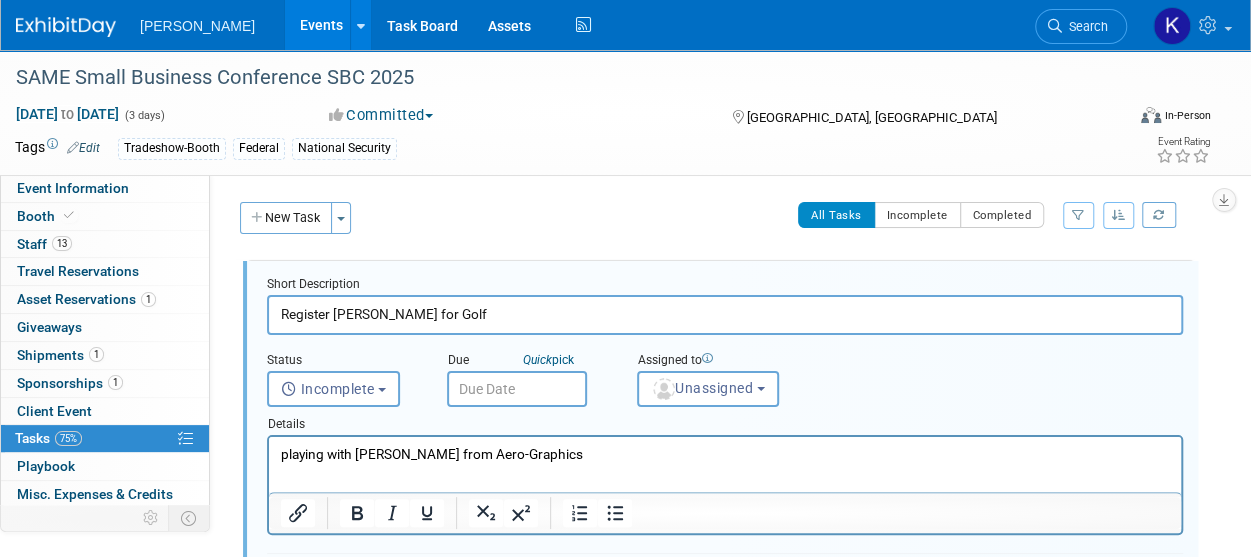 click at bounding box center (517, 389) 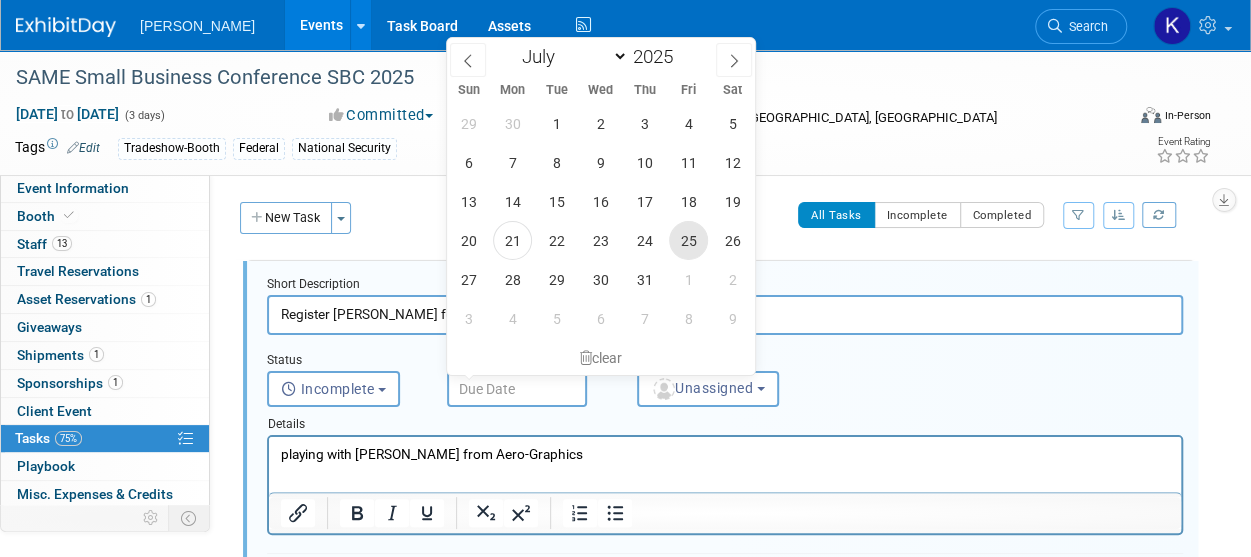 click on "25" at bounding box center [688, 240] 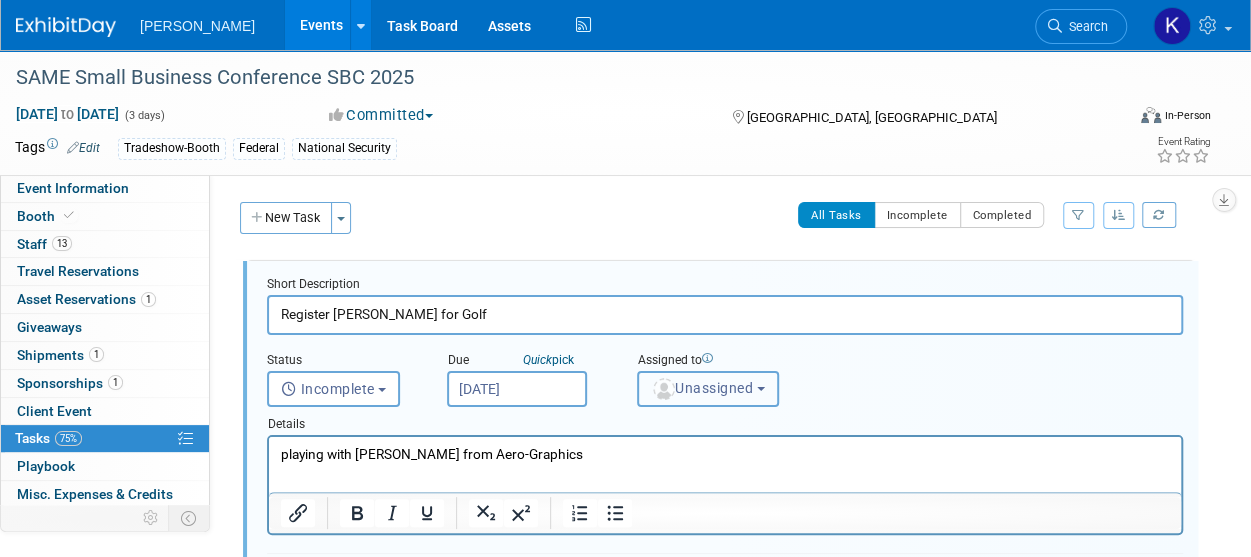 click on "Unassigned" at bounding box center (708, 389) 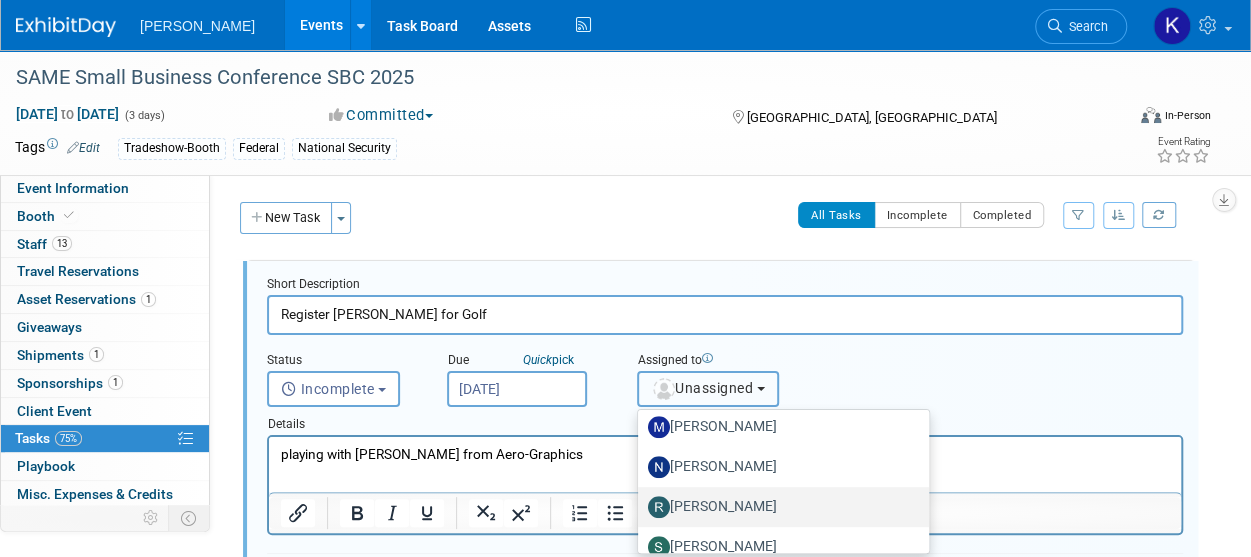scroll, scrollTop: 690, scrollLeft: 0, axis: vertical 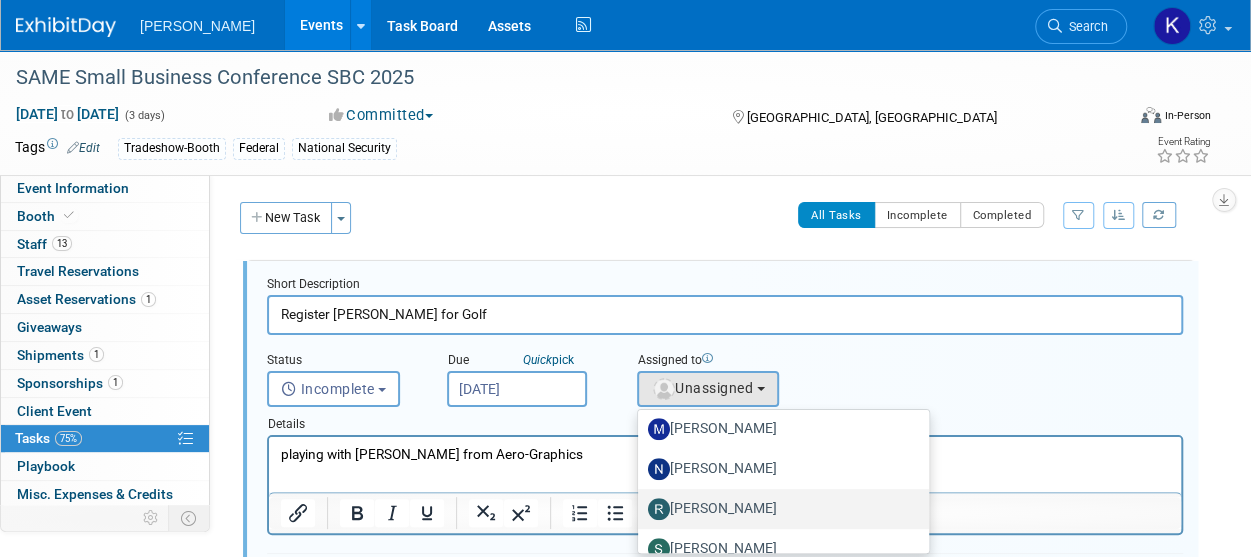 click on "[PERSON_NAME]" at bounding box center (778, 509) 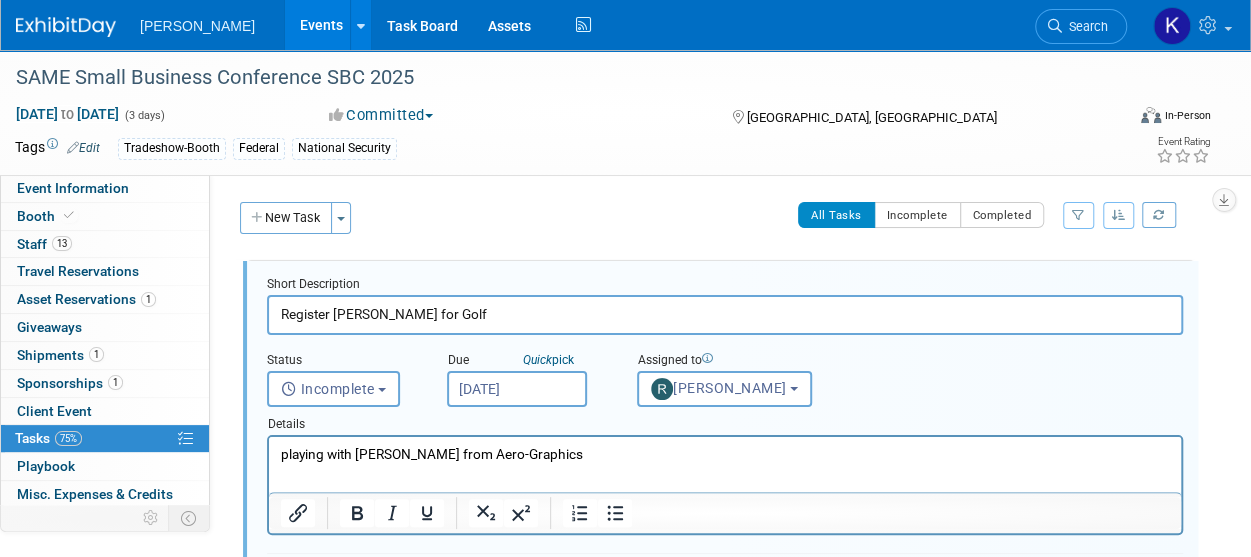 click on "Due  Quick  pick
Jul 25, 2025" at bounding box center [527, 375] 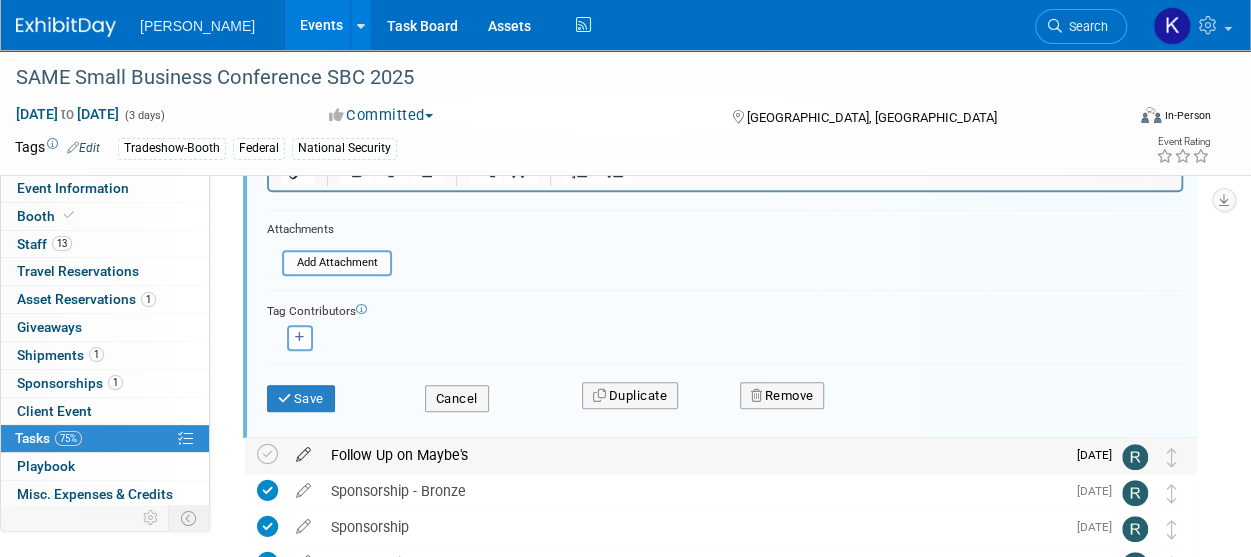 scroll, scrollTop: 400, scrollLeft: 0, axis: vertical 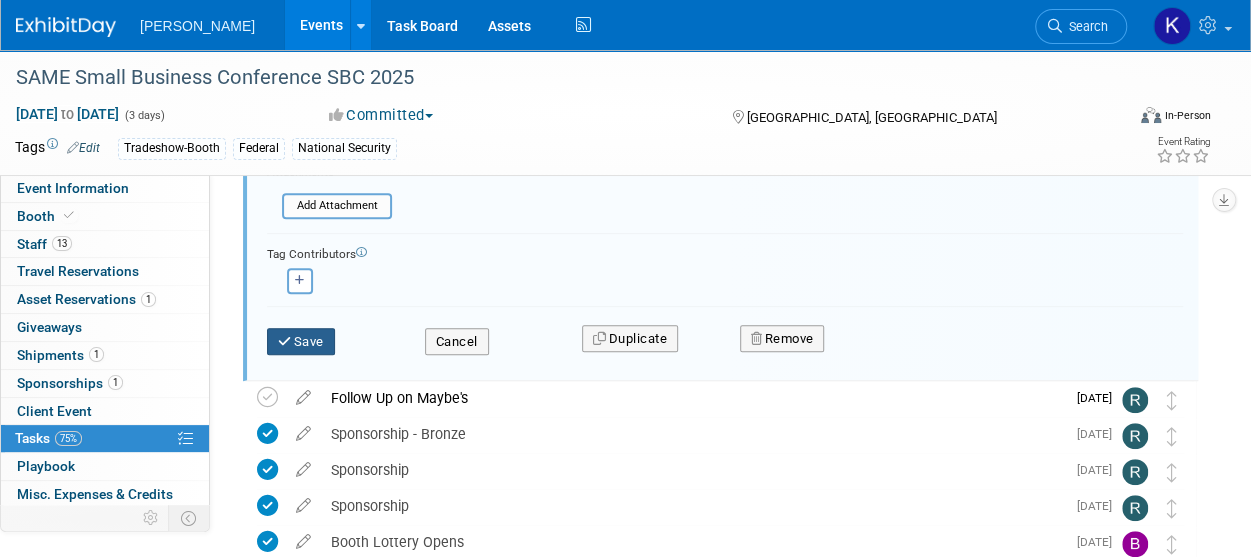 click on "Save" at bounding box center (301, 342) 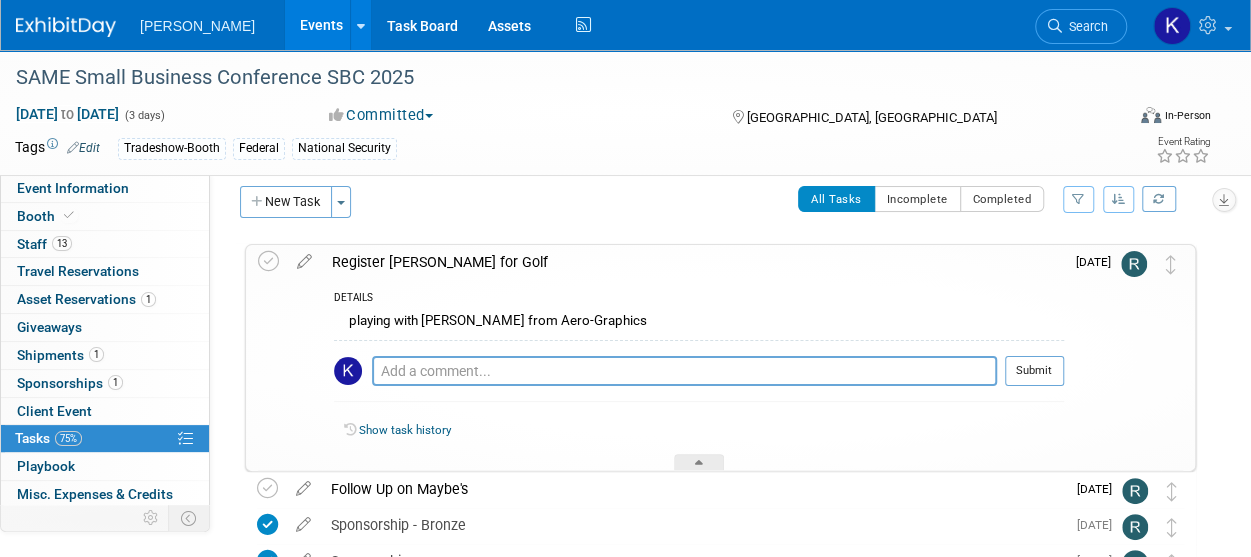 scroll, scrollTop: 0, scrollLeft: 0, axis: both 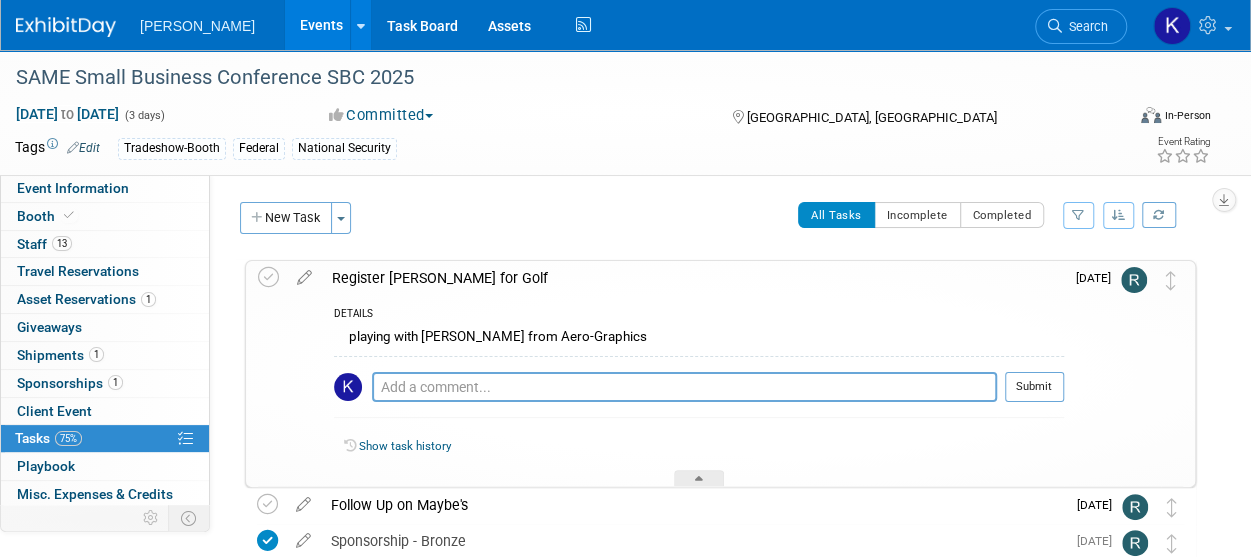 click on "Event Website:
Edit
https://www.samesbc.org/index.cfm
Event Venue Name:
Phoenix Convention Center
Event Venue Address:
100 N. 3rd St.
Phoenix, AZ 85004
Exhibit Hall Dates/Times:
Edit
Wed.
Nov 19, 2025
7:30 AM -
7:00 PM
MT
Thu.
Nov 20, 2025
7:30 AM -
7:00 PM
MT
Fri.
Nov 21, 2025
7:30 AM -
7:00 PM
MT
Save Changes
Cancel
Booth Set-up Dates/Times:
Edit
Save Changes
Cancel
Booth Dismantle Dates/Times:
Edit
Save Changes
Cancel
Exhibitor Prospectus:
Edit
Exhibit Hall Floor Plan:
Edit
Event Notes:
Edit
X
Booth Reservation & Invoice:
Edit
Reserved
Cost: $  10,000.00
Invoice
Paid in Full" at bounding box center (710, 395) 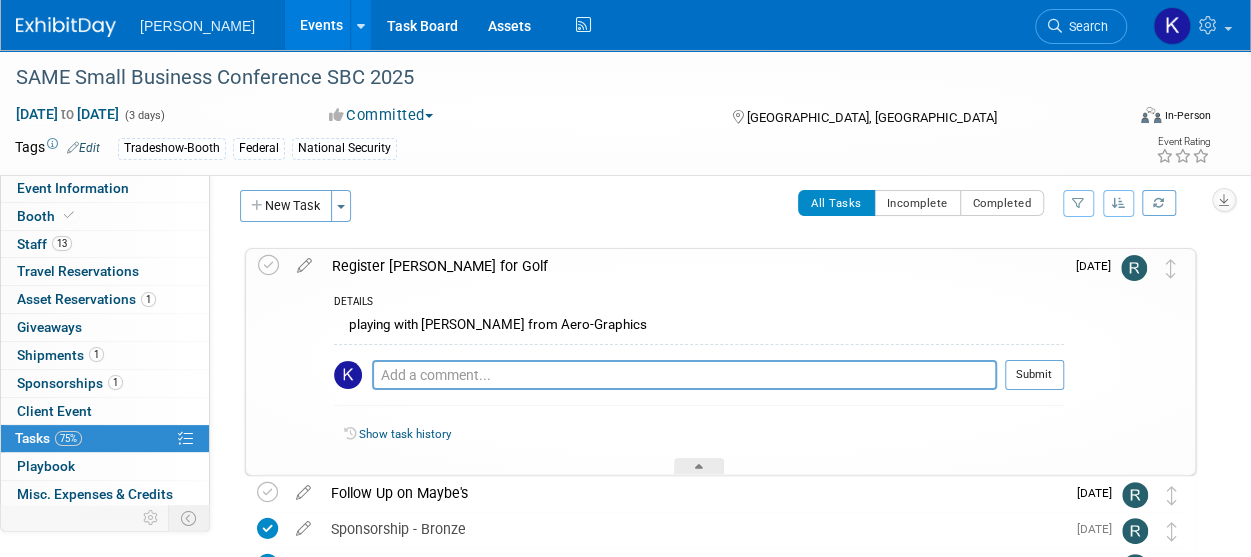 scroll, scrollTop: 0, scrollLeft: 0, axis: both 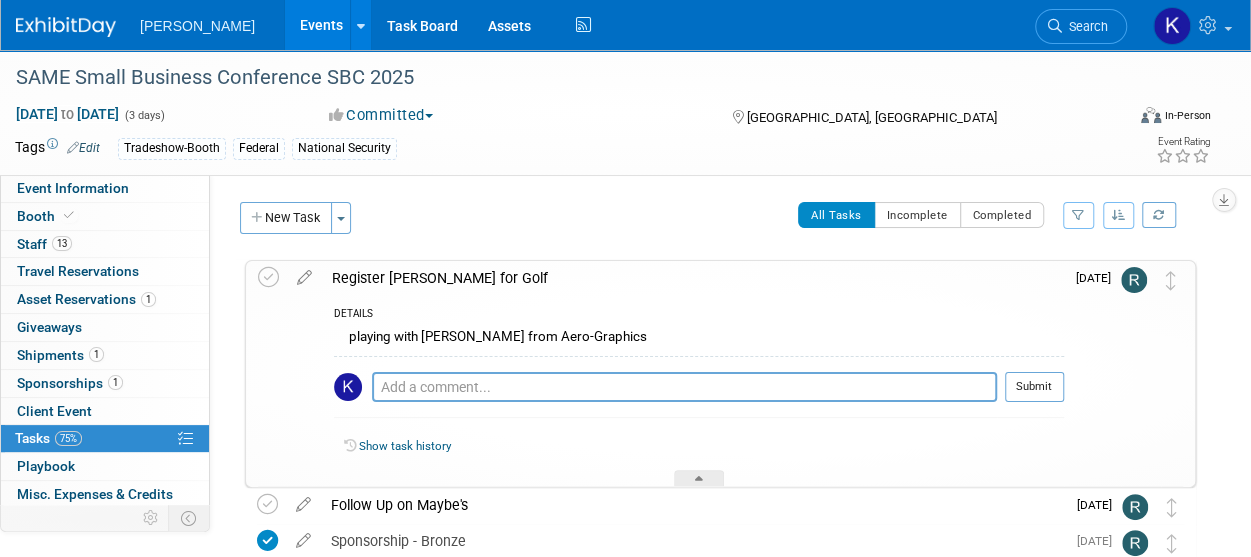 click at bounding box center [66, 27] 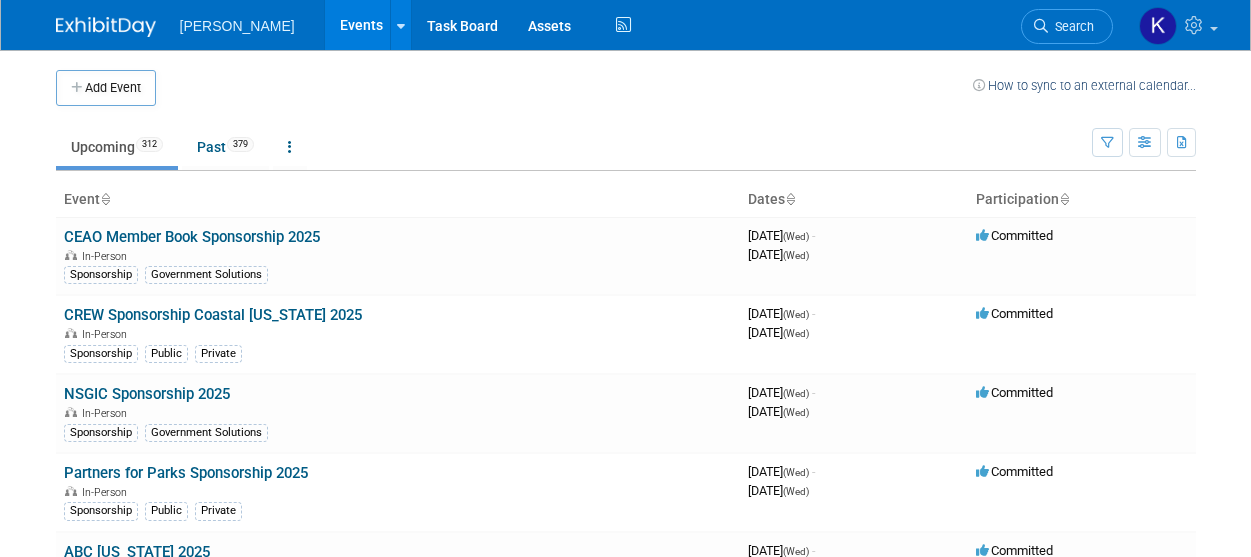 scroll, scrollTop: 0, scrollLeft: 0, axis: both 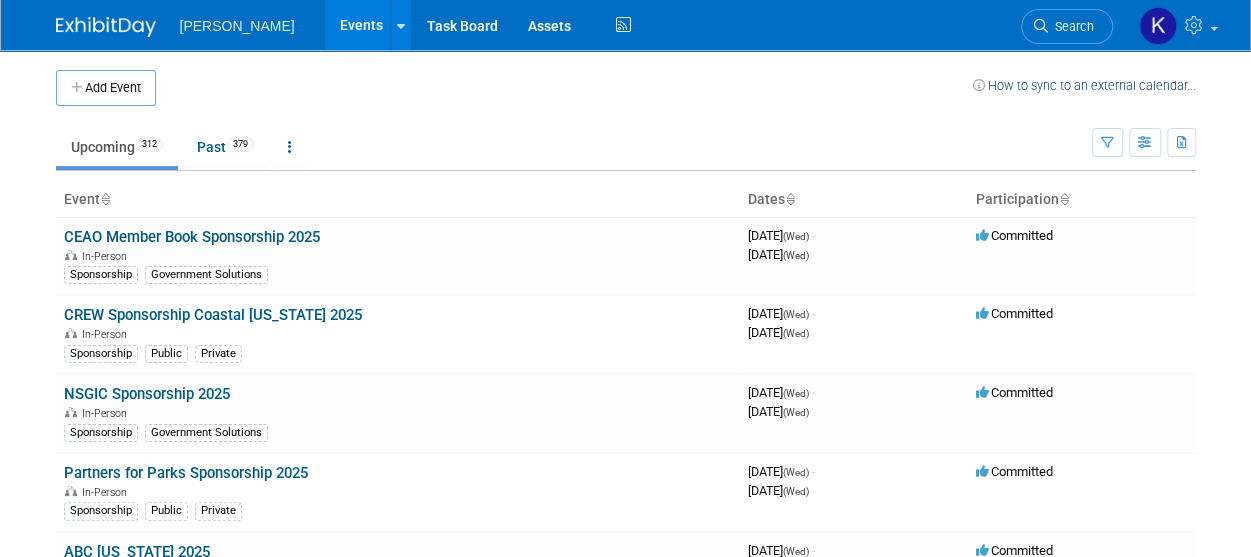 click on "Upcoming
312
Past
379
All Events
691
Past and Upcoming
Grouped Annually
Events grouped by year" at bounding box center (574, 138) 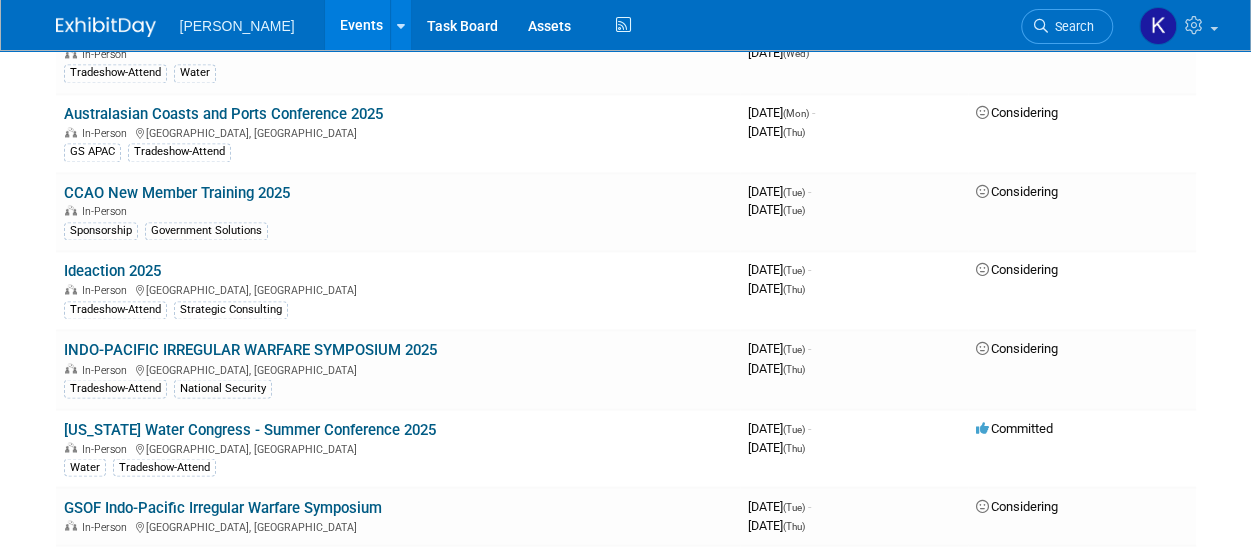 scroll, scrollTop: 5300, scrollLeft: 0, axis: vertical 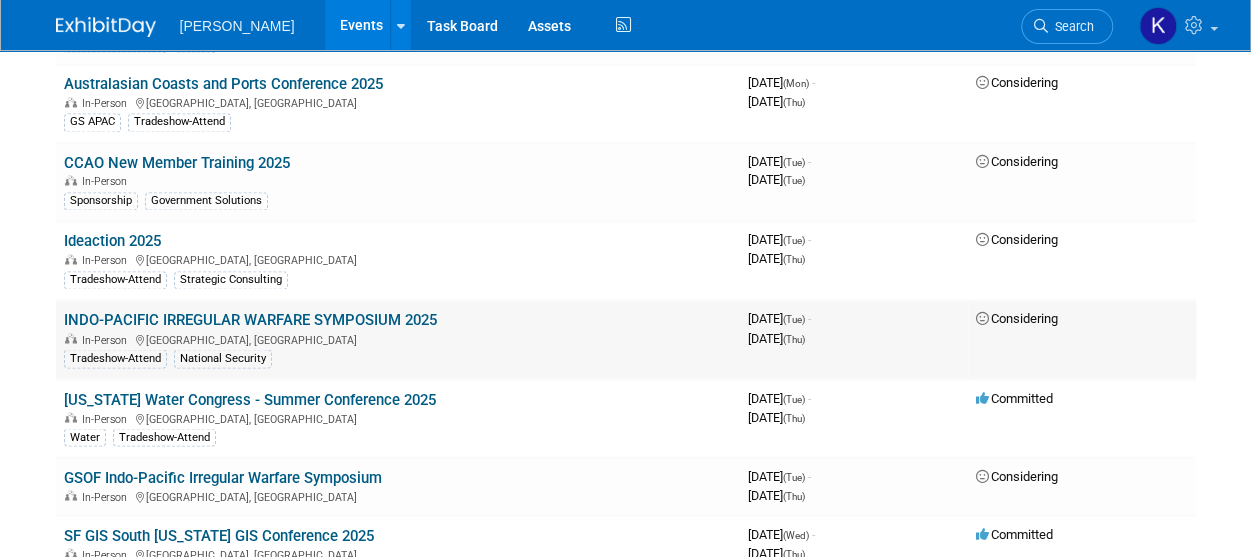 click on "INDO-PACIFIC IRREGULAR WARFARE SYMPOSIUM 2025" at bounding box center [250, 320] 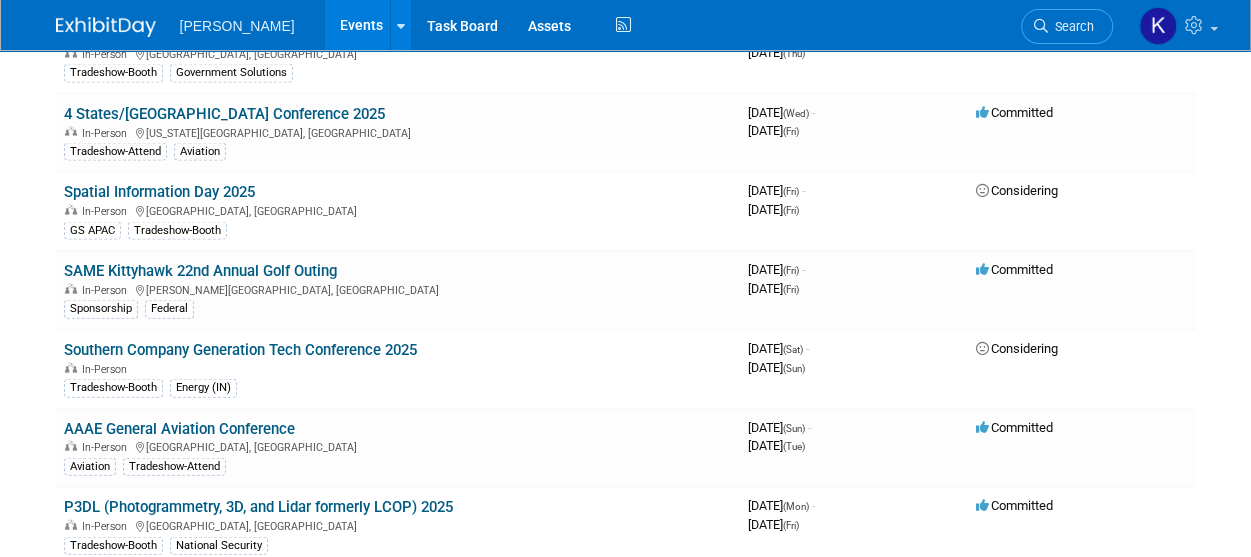 scroll, scrollTop: 5900, scrollLeft: 0, axis: vertical 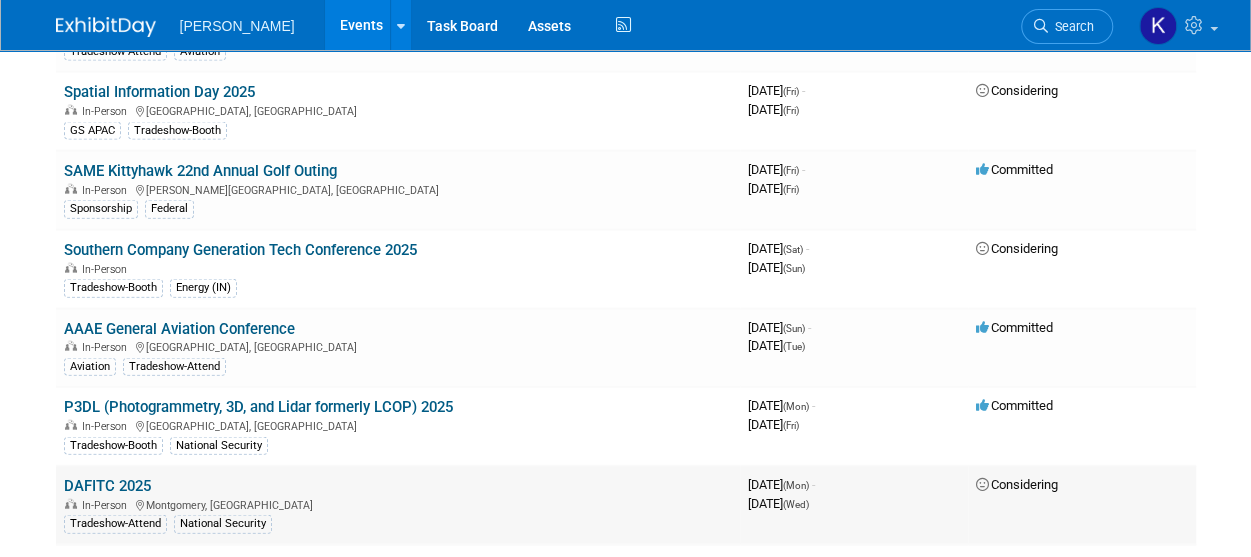 click on "DAFITC 2025" at bounding box center [107, 486] 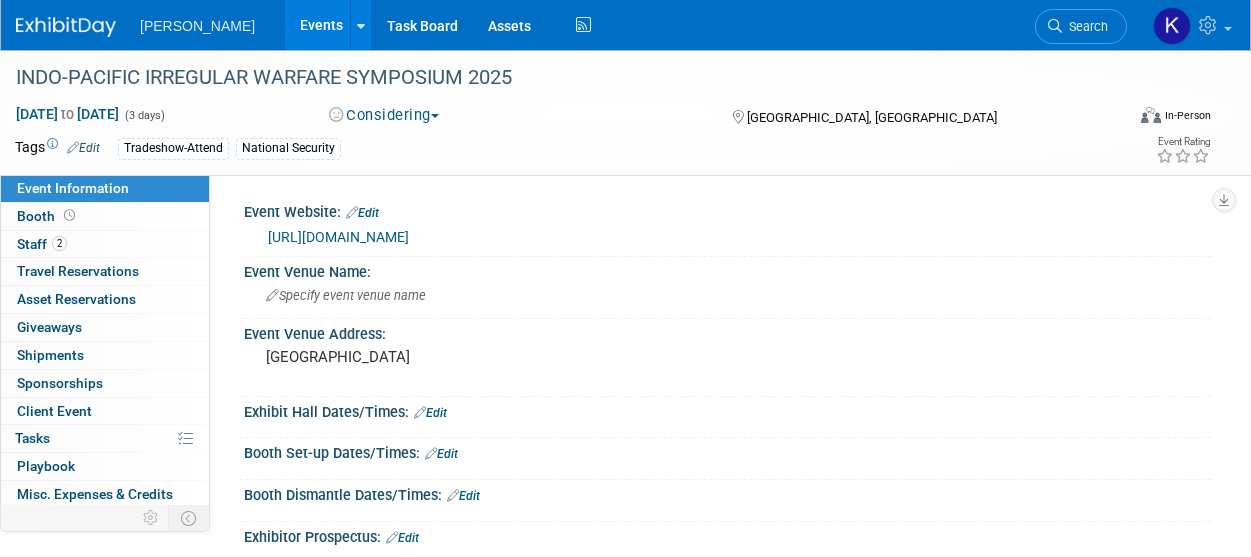 scroll, scrollTop: 0, scrollLeft: 0, axis: both 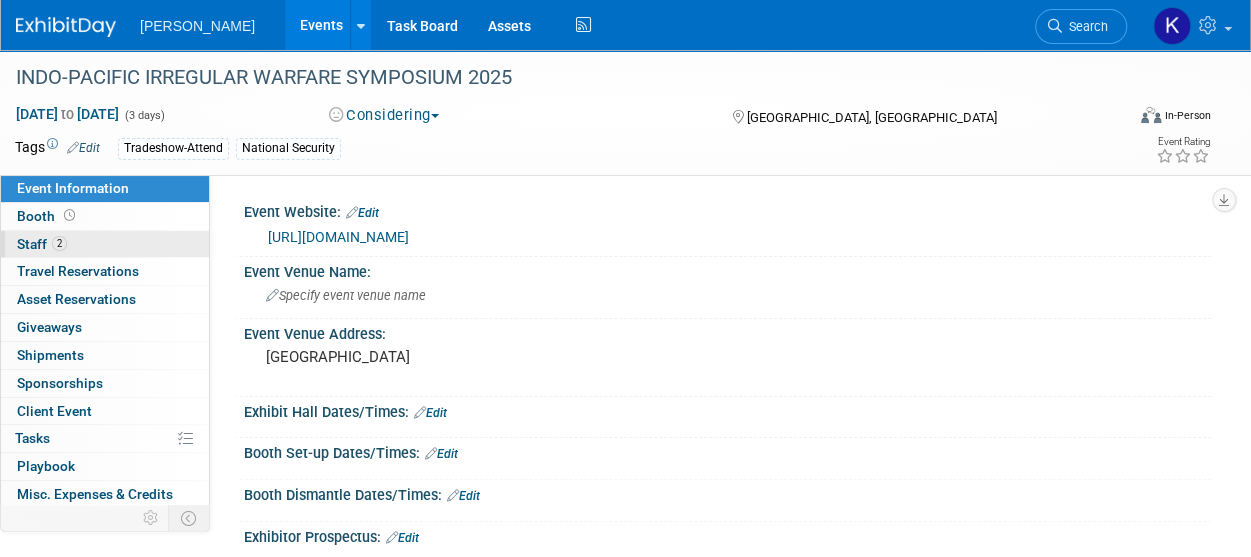 click on "2
Staff 2" at bounding box center (105, 244) 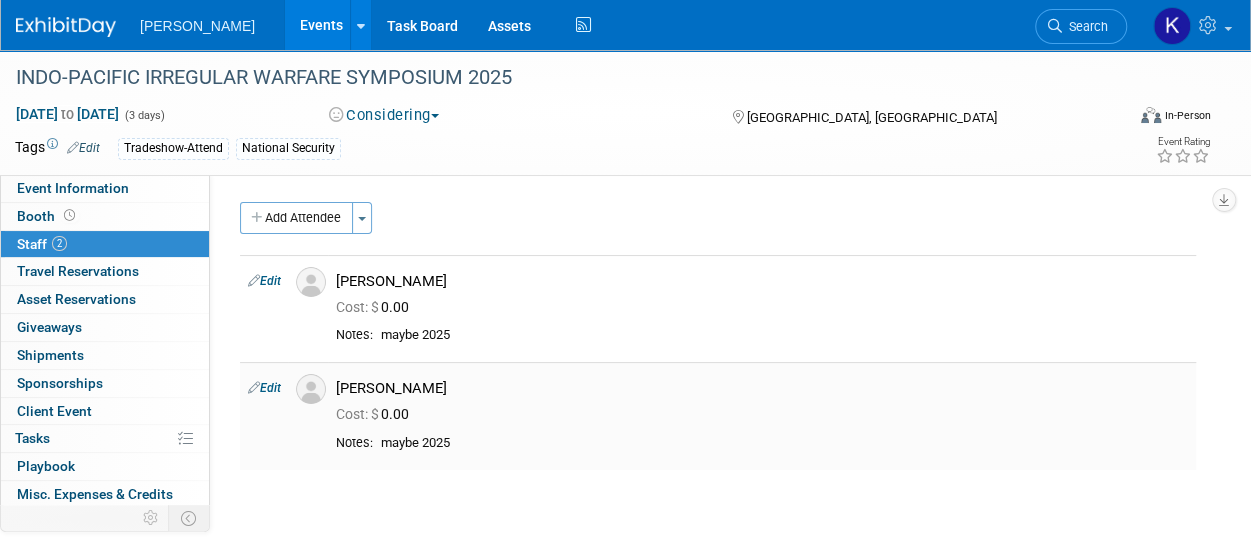 click on "Edit" at bounding box center [264, 388] 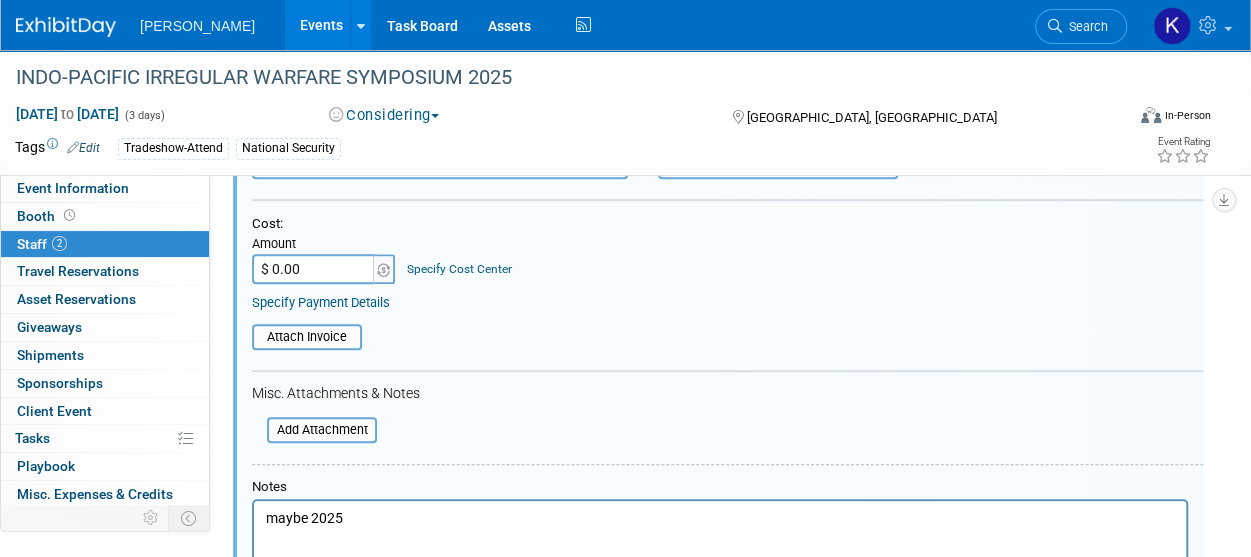 scroll, scrollTop: 634, scrollLeft: 0, axis: vertical 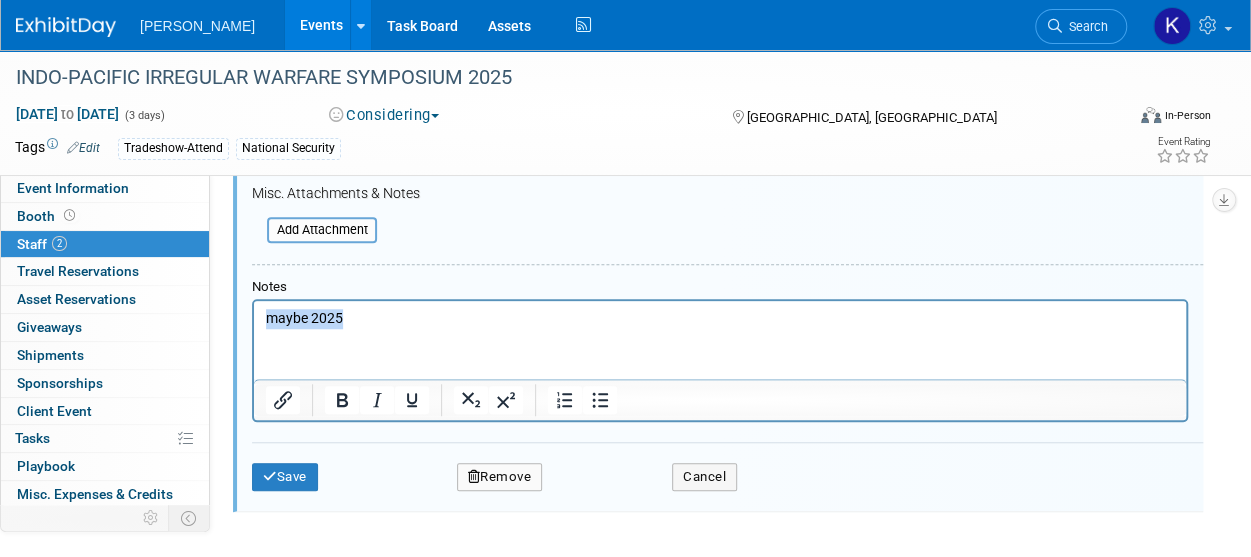 drag, startPoint x: 367, startPoint y: 323, endPoint x: 500, endPoint y: 613, distance: 319.04388 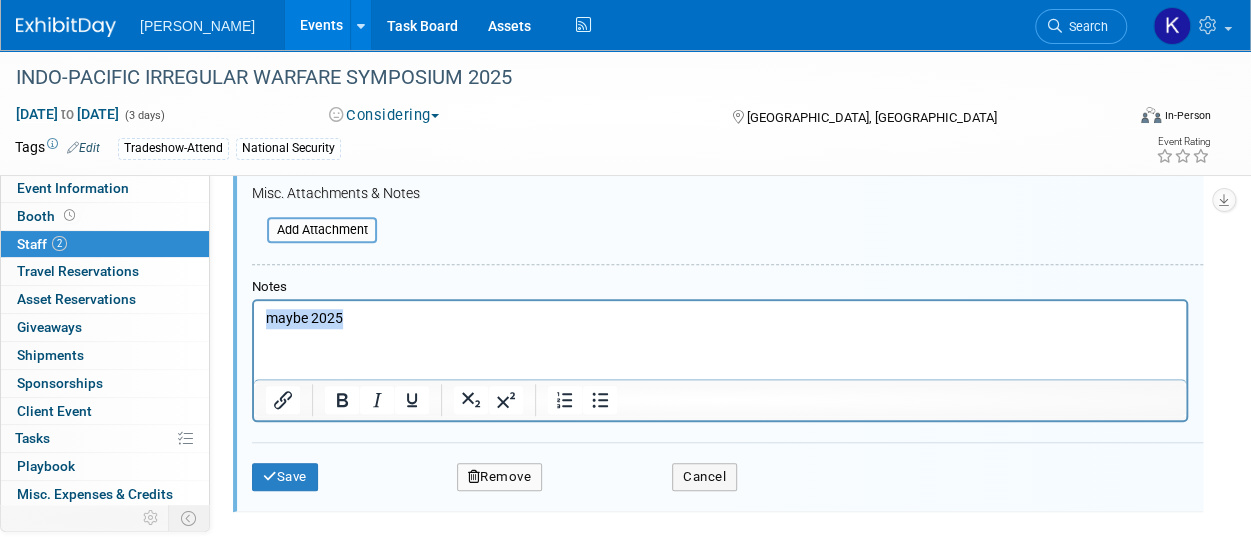 type 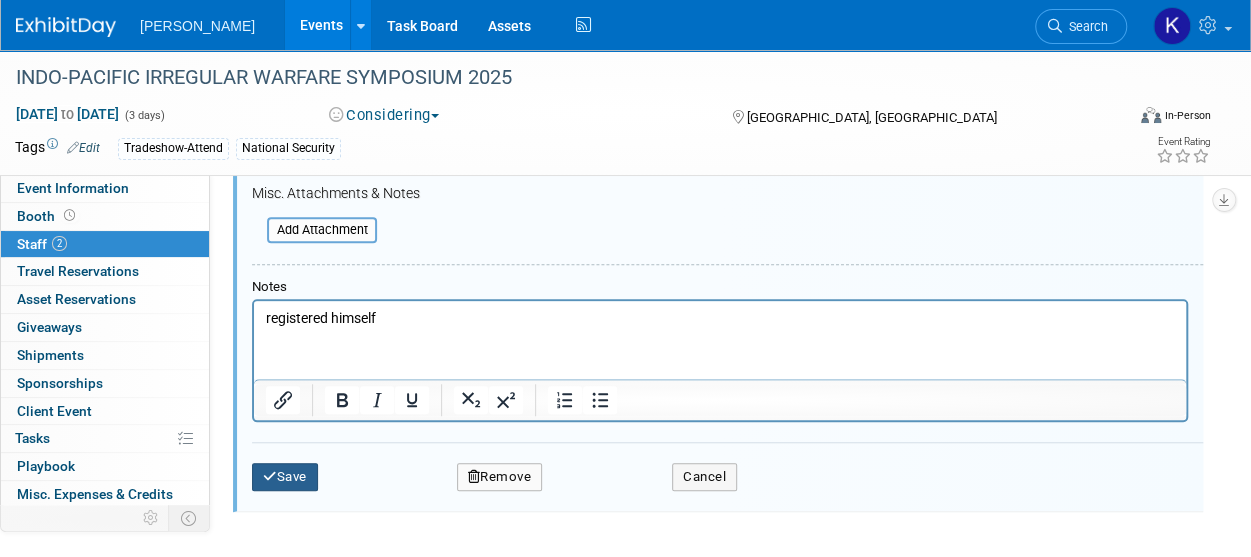 click on "Save" at bounding box center (285, 477) 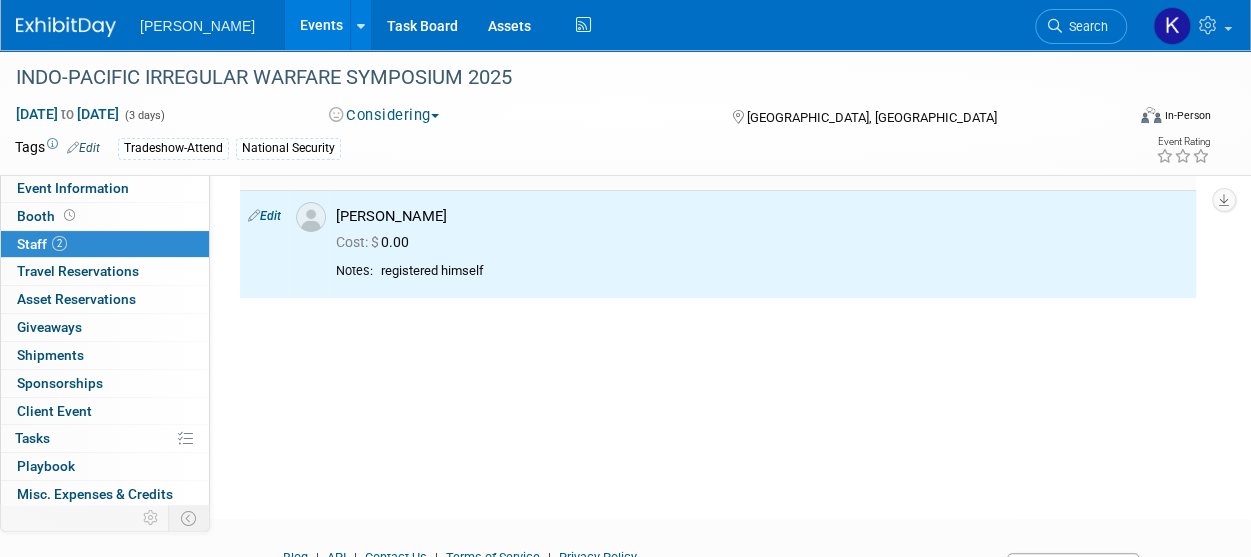 scroll, scrollTop: 74, scrollLeft: 0, axis: vertical 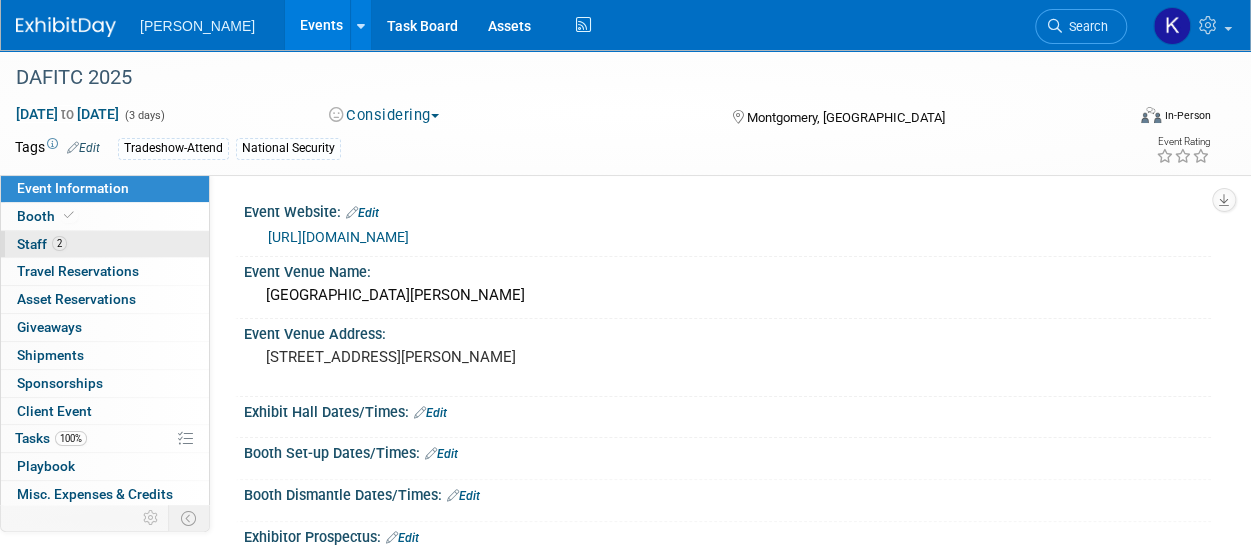 click on "2
Staff 2" at bounding box center [105, 244] 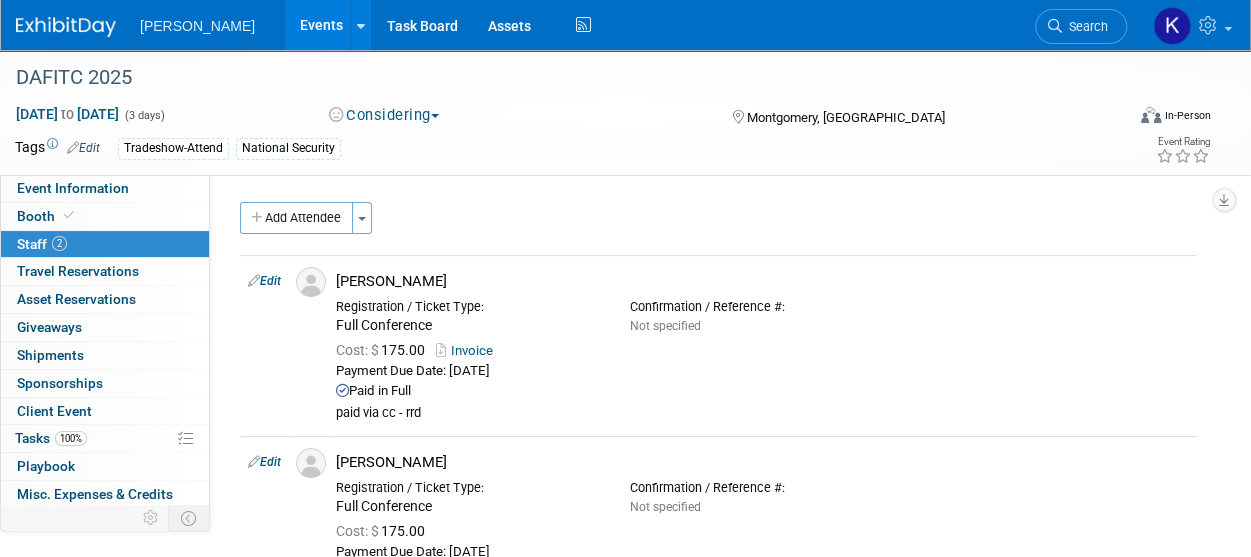 click on "Considering" at bounding box center (384, 115) 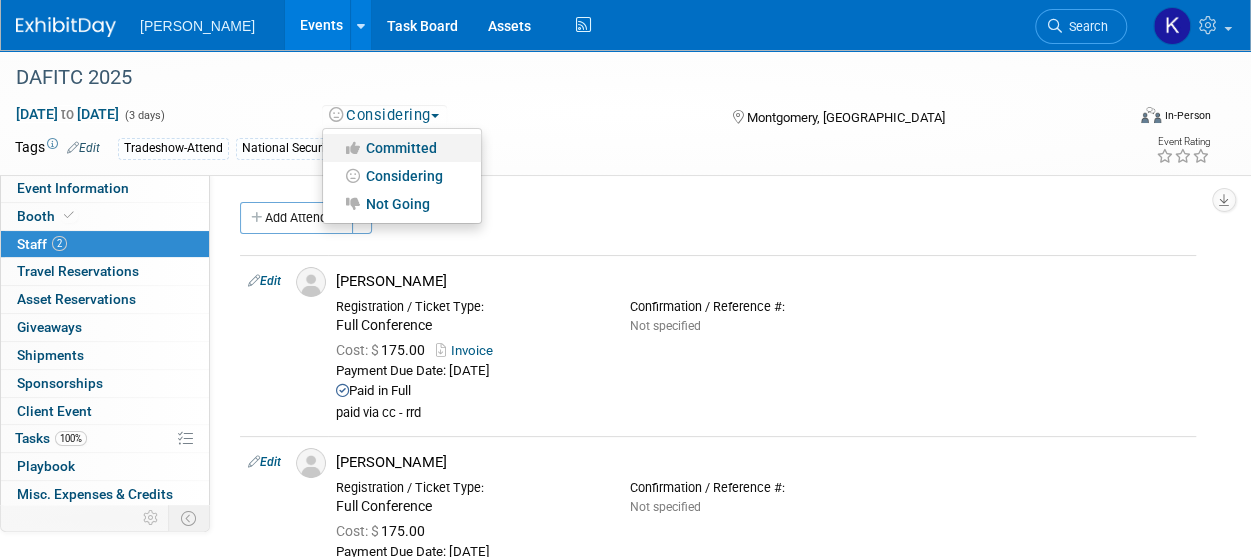 click on "Committed" at bounding box center (402, 148) 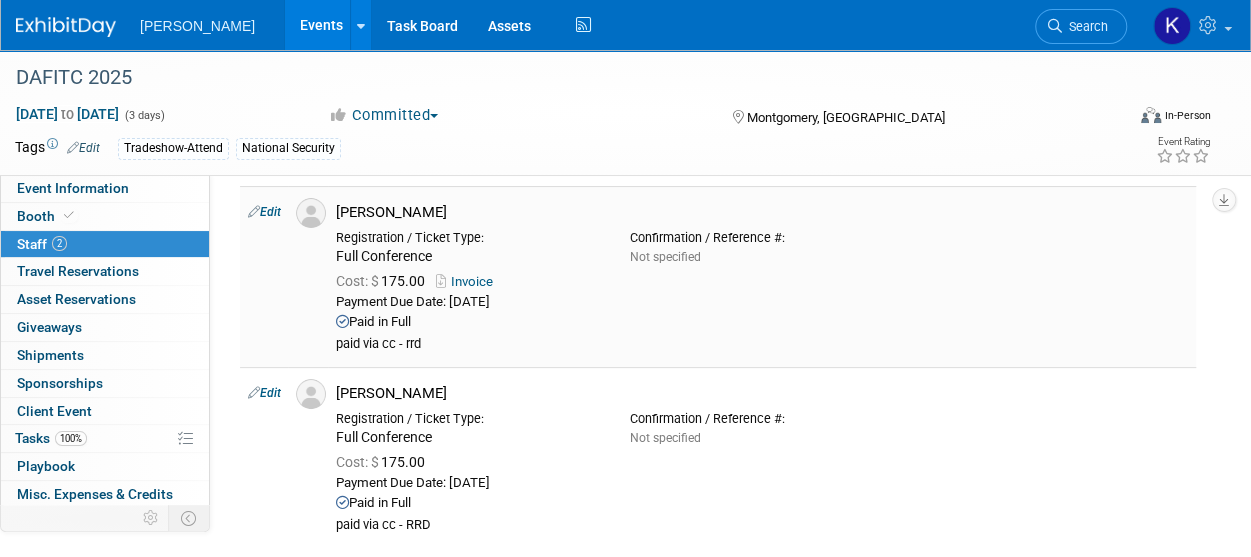 scroll, scrollTop: 100, scrollLeft: 0, axis: vertical 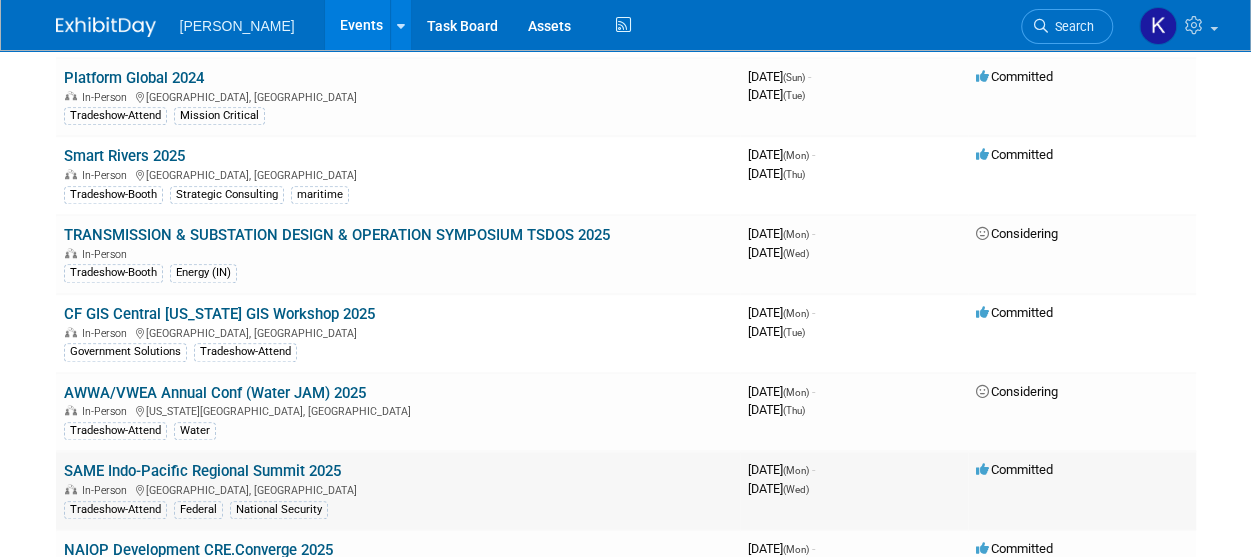 click on "SAME Indo-Pacific Regional Summit 2025" at bounding box center [202, 471] 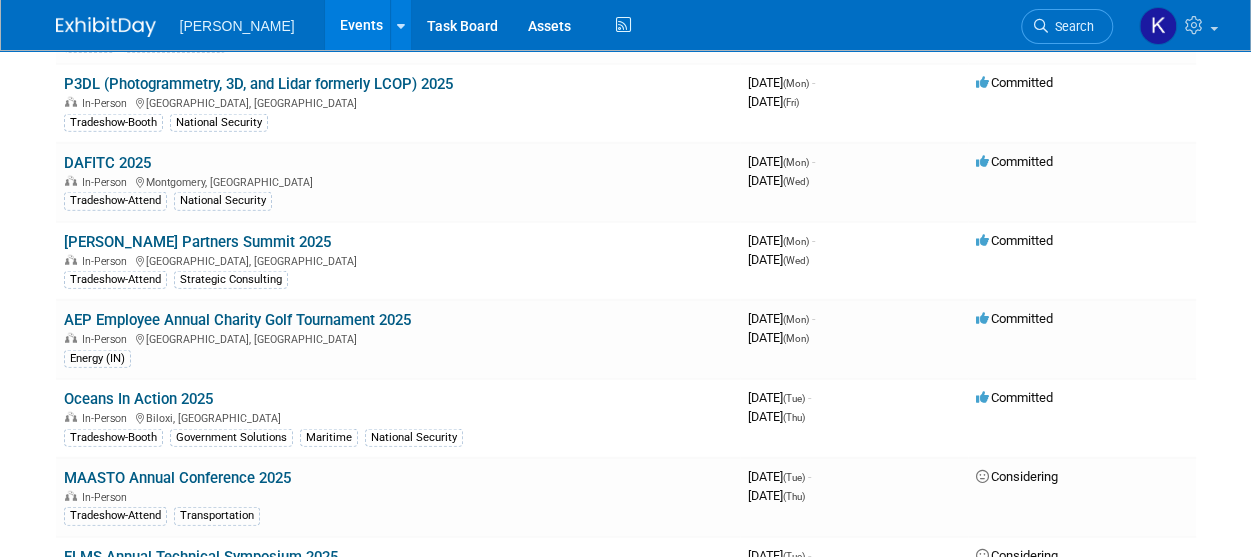 scroll, scrollTop: 6098, scrollLeft: 0, axis: vertical 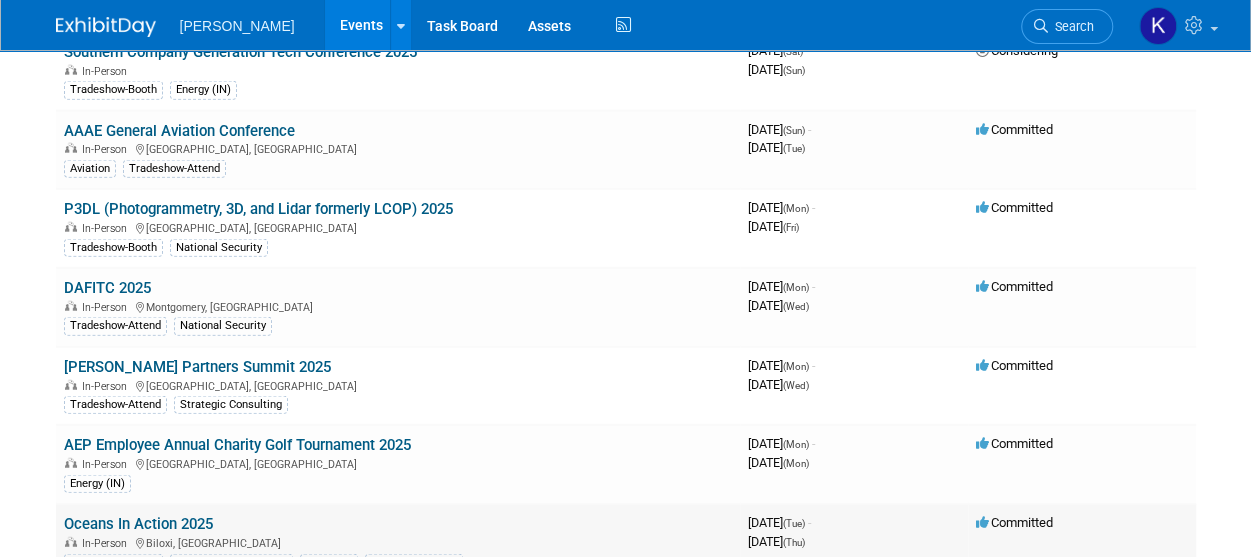 click on "Oceans In Action 2025" at bounding box center (138, 524) 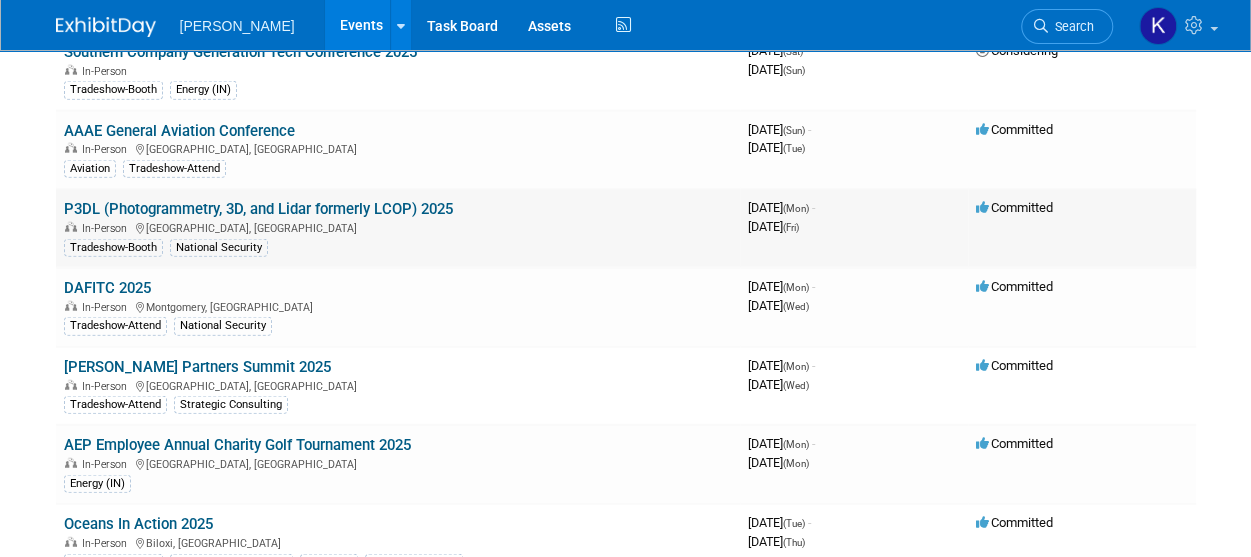click on "P3DL (Photogrammetry, 3D, and Lidar formerly LCOP) 2025" at bounding box center [258, 209] 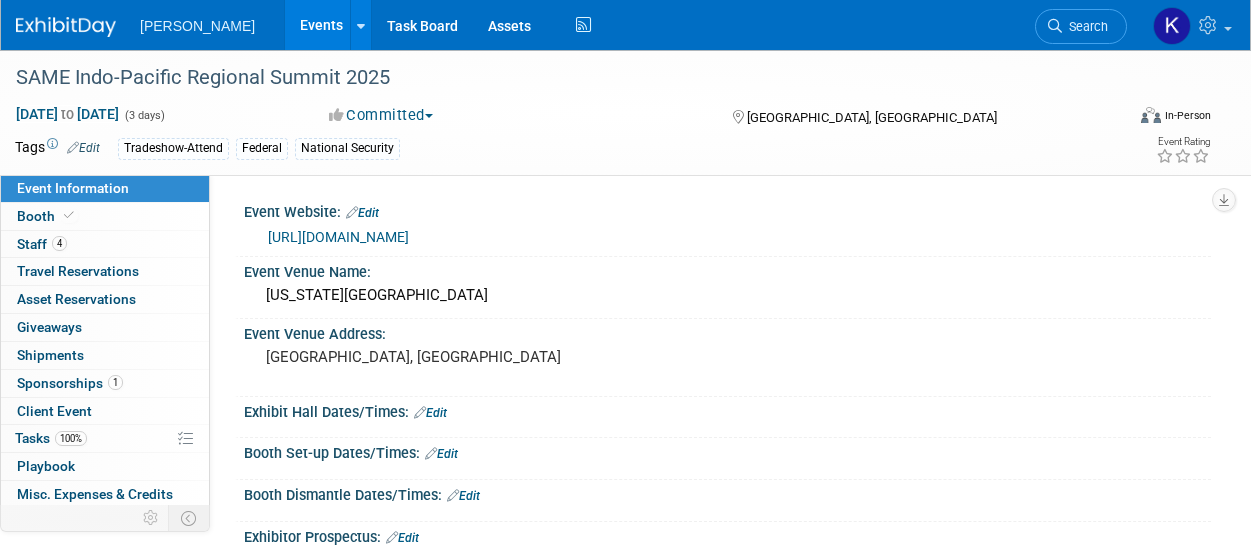 scroll, scrollTop: 0, scrollLeft: 0, axis: both 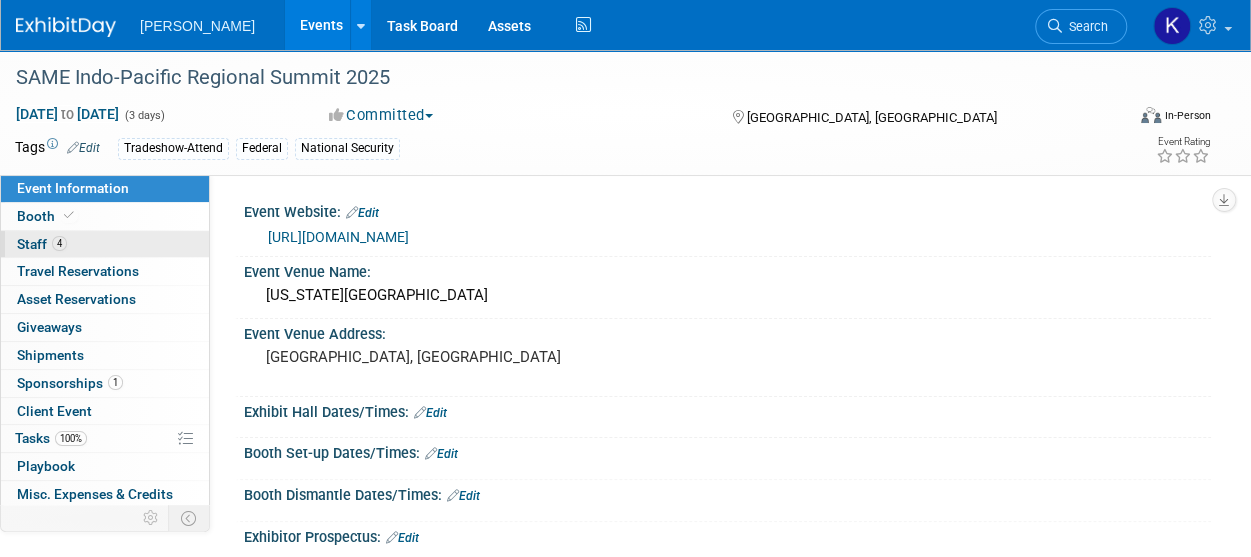 click on "4
Staff 4" at bounding box center (105, 244) 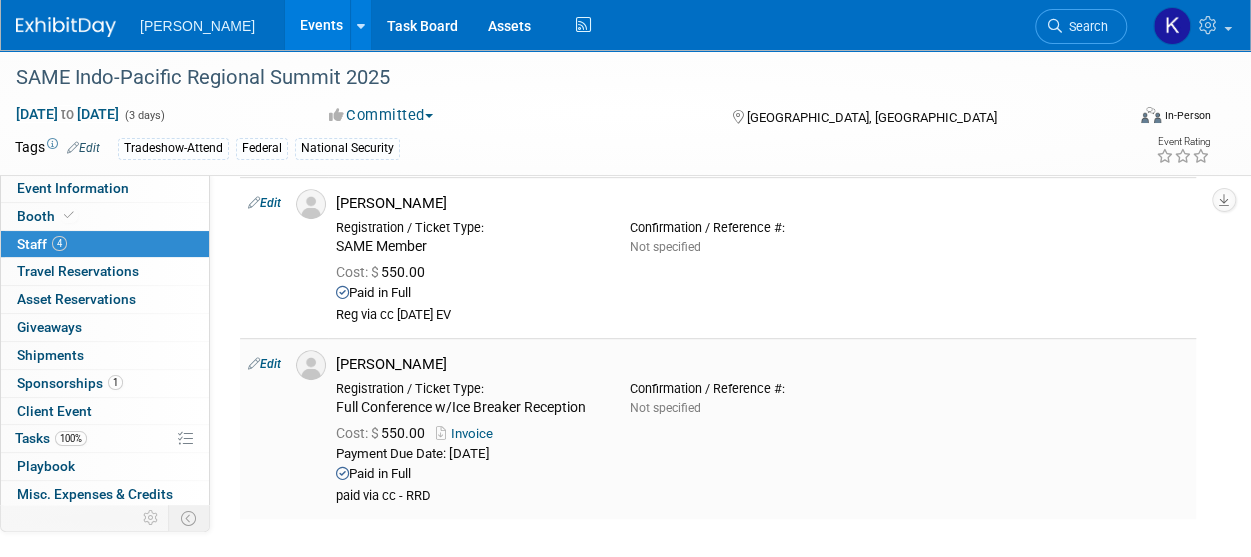 scroll, scrollTop: 0, scrollLeft: 0, axis: both 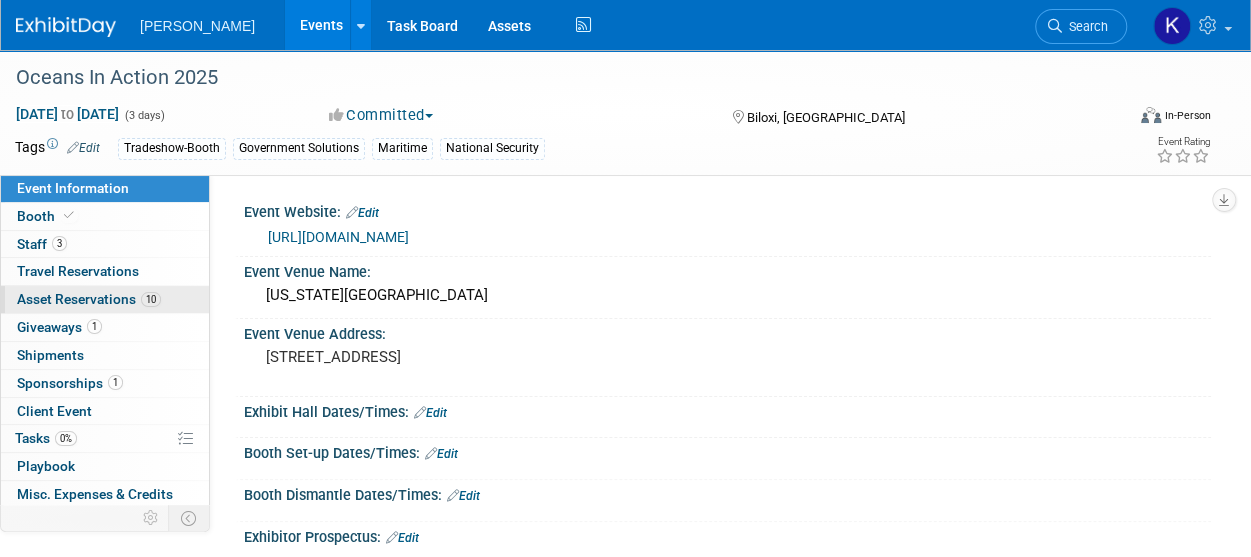 click on "Asset Reservations 10" at bounding box center (89, 299) 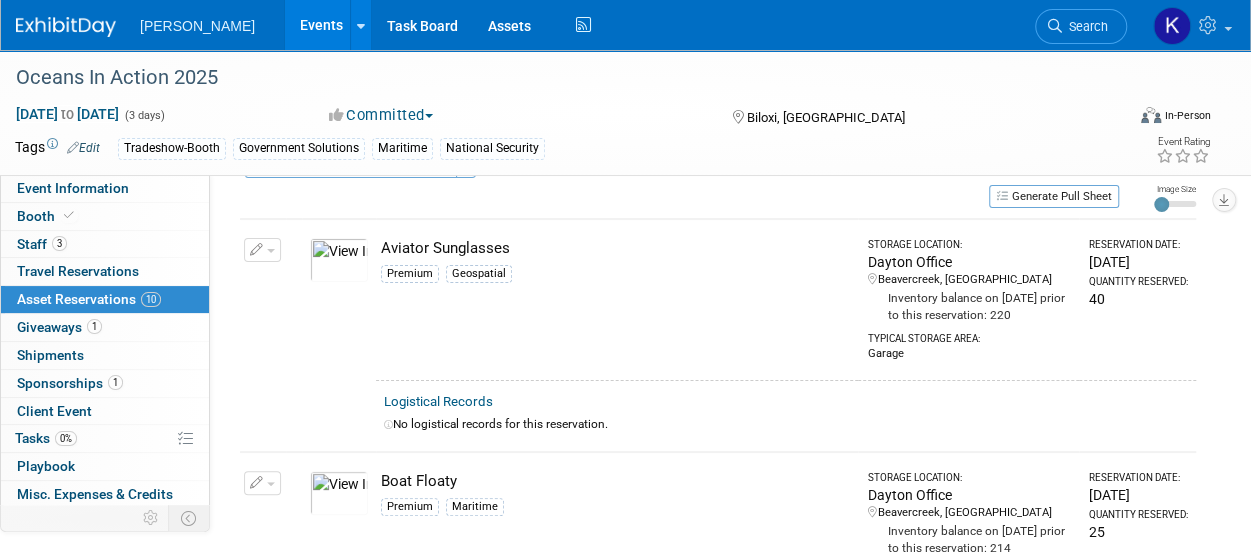 scroll, scrollTop: 100, scrollLeft: 0, axis: vertical 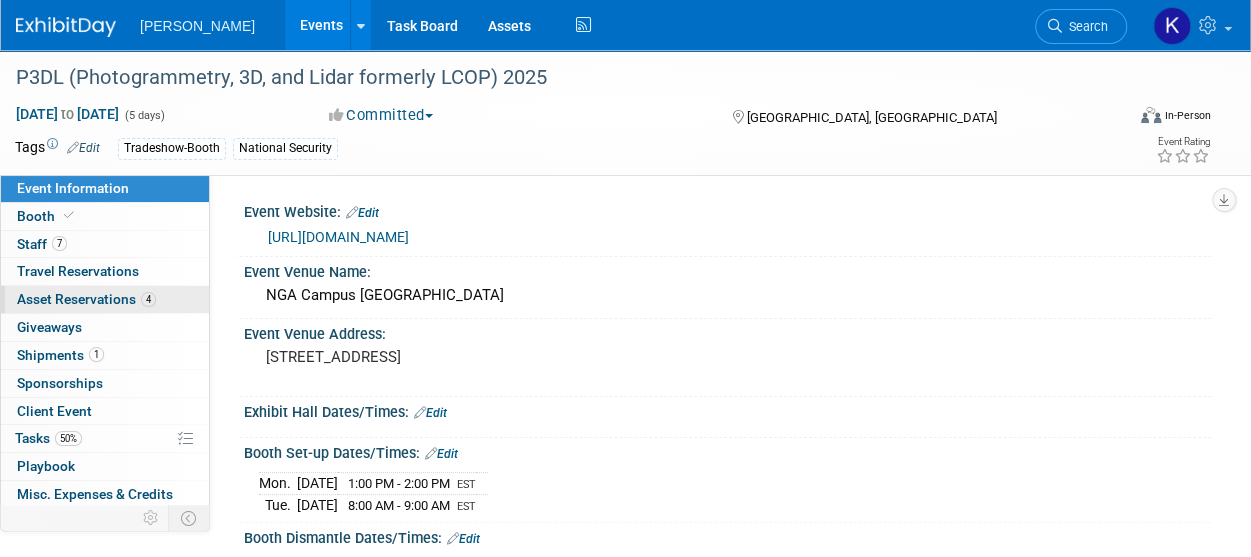 click on "Asset Reservations 4" at bounding box center (86, 299) 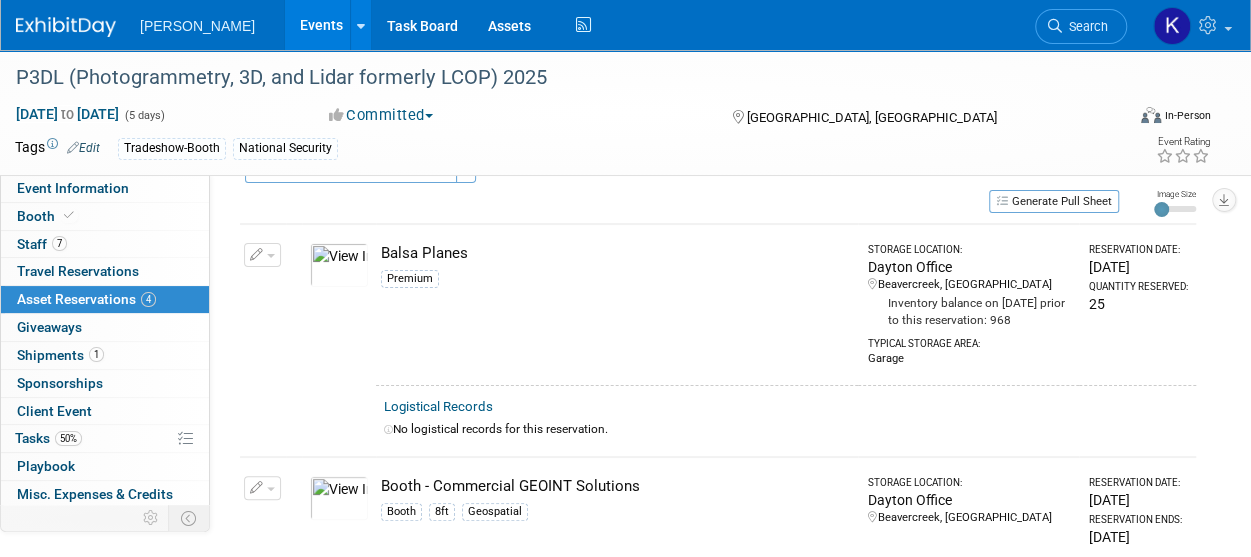 scroll, scrollTop: 0, scrollLeft: 0, axis: both 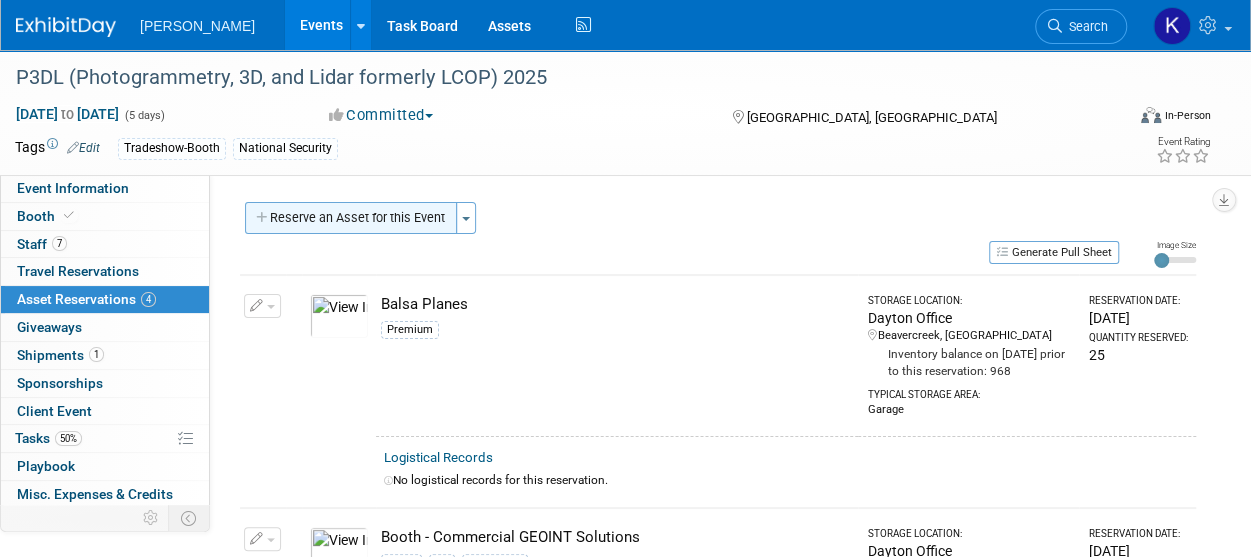 click on "Reserve an Asset for this Event" at bounding box center [351, 218] 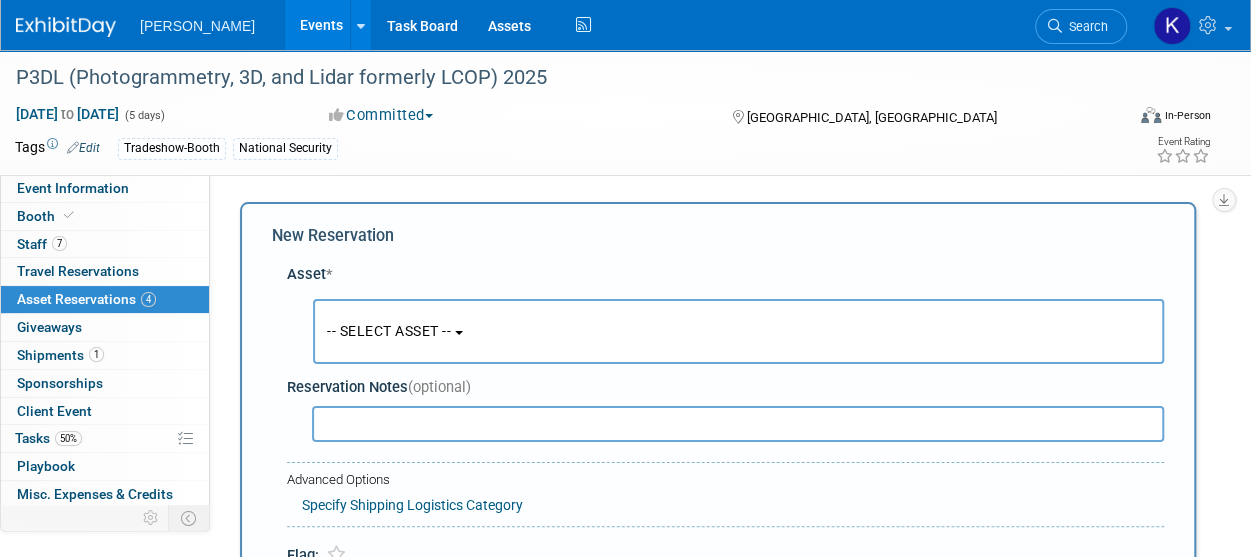 scroll, scrollTop: 19, scrollLeft: 0, axis: vertical 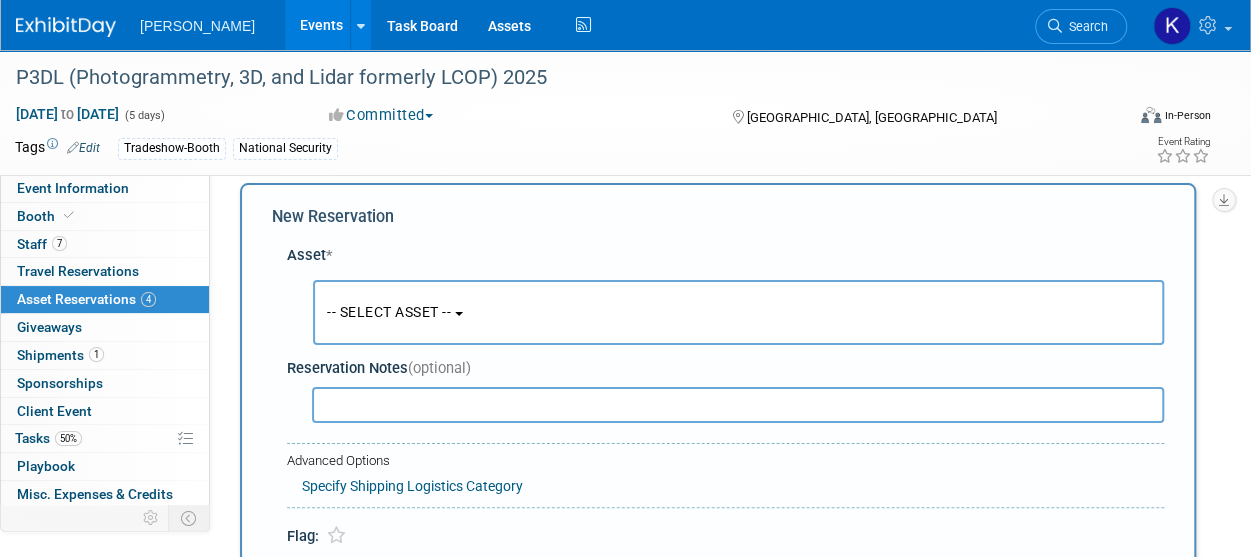 click at bounding box center (729, 403) 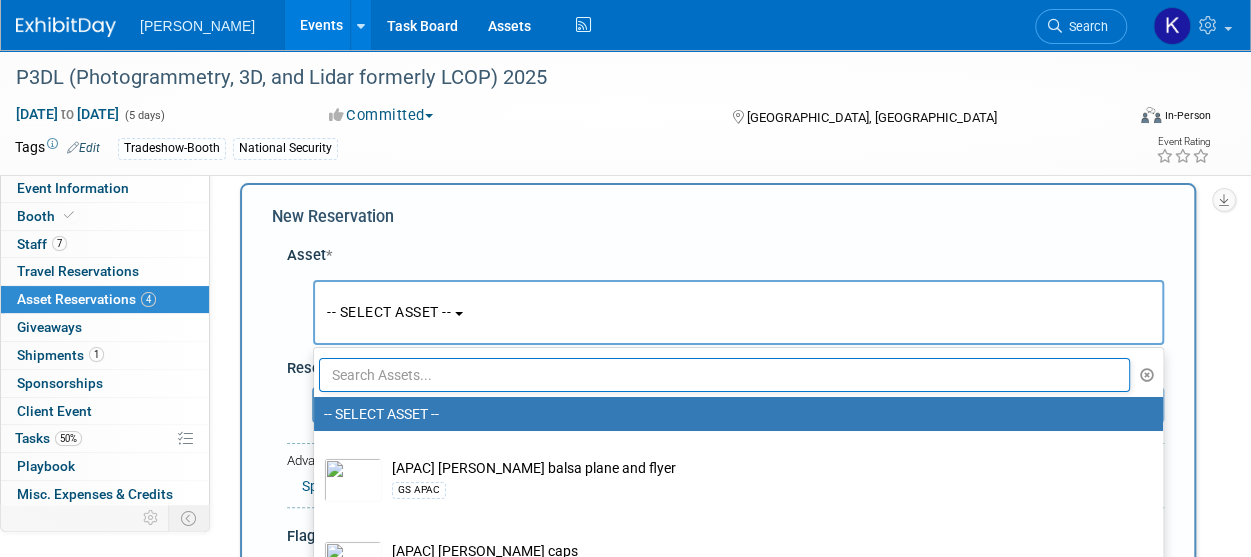 click at bounding box center [724, 375] 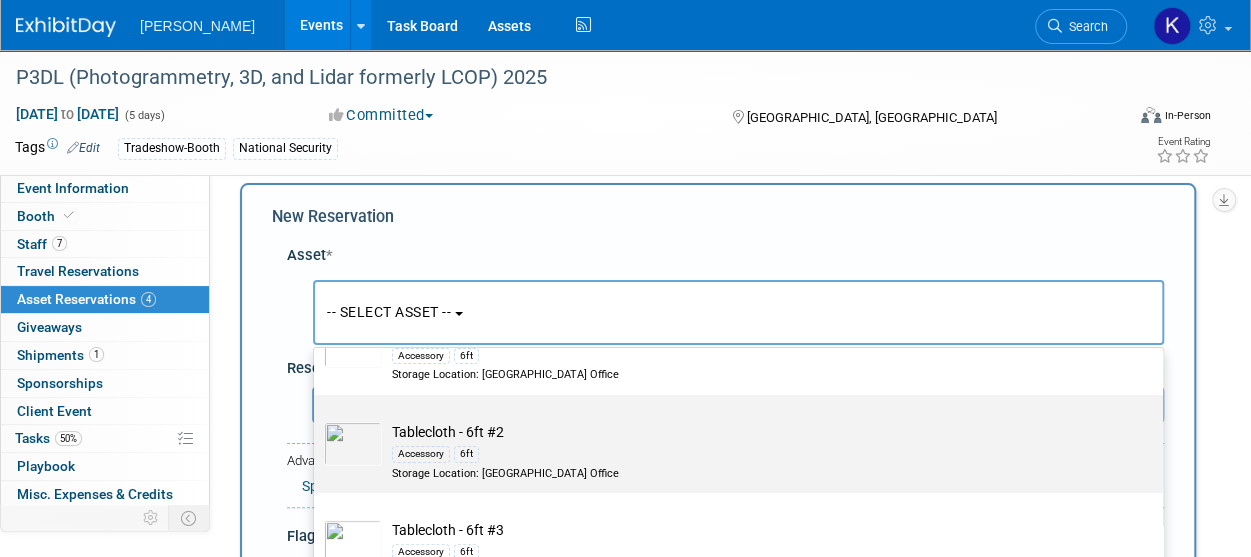 scroll, scrollTop: 300, scrollLeft: 0, axis: vertical 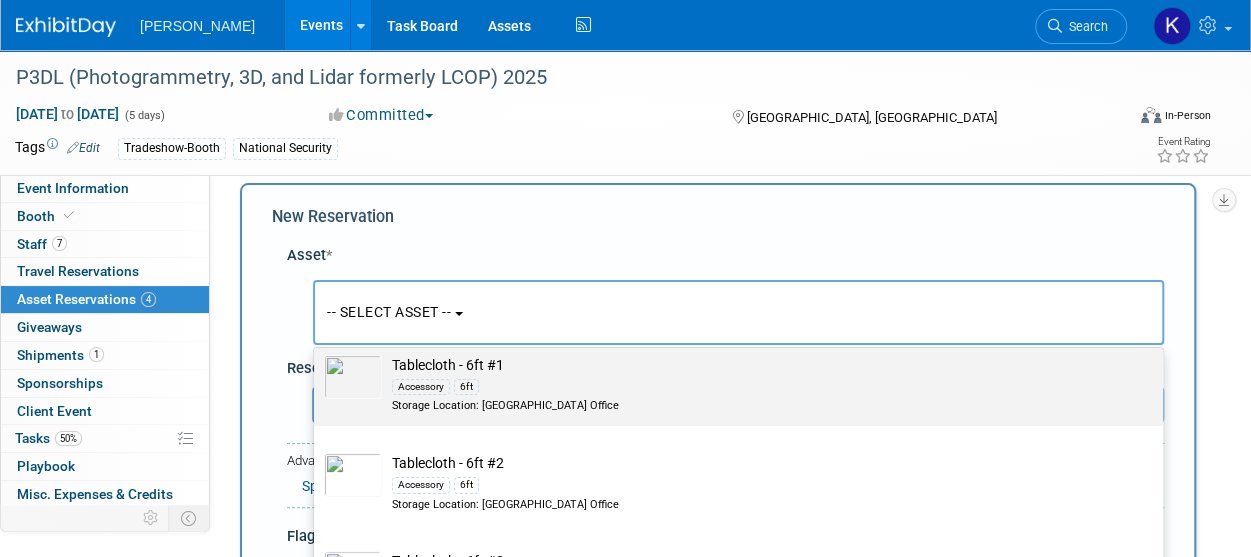 type on "tablecl" 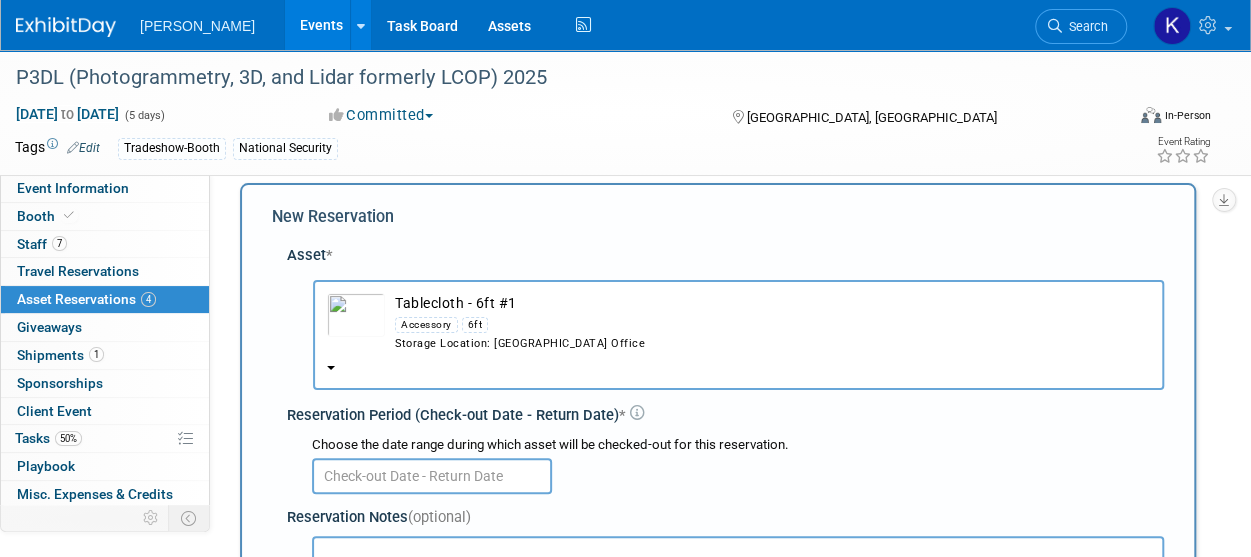 scroll, scrollTop: 119, scrollLeft: 0, axis: vertical 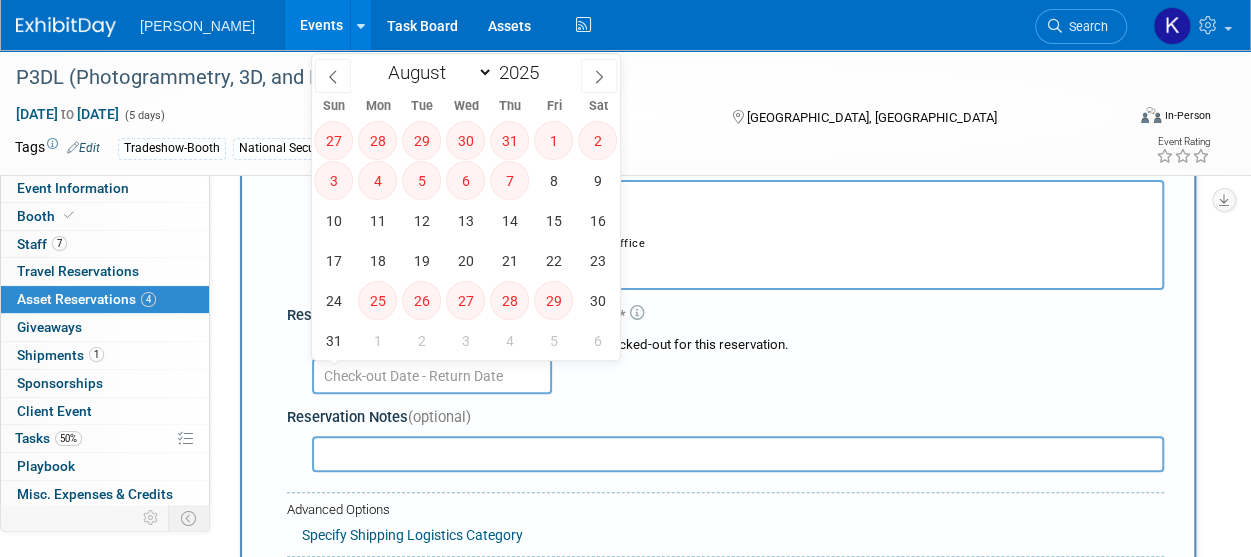 click at bounding box center [432, 376] 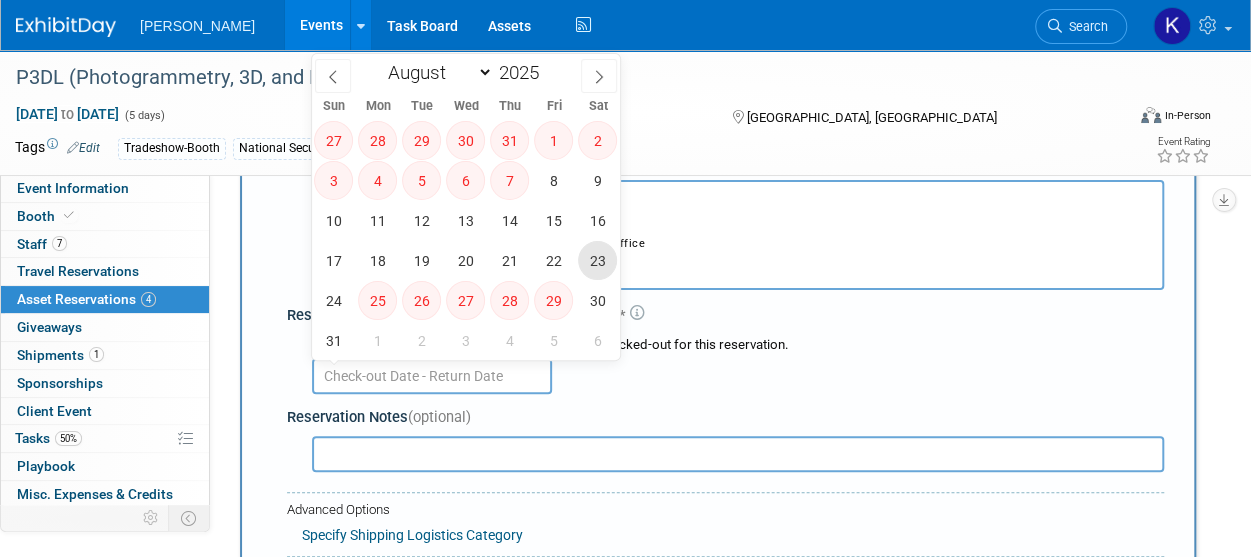 click on "23" at bounding box center (597, 260) 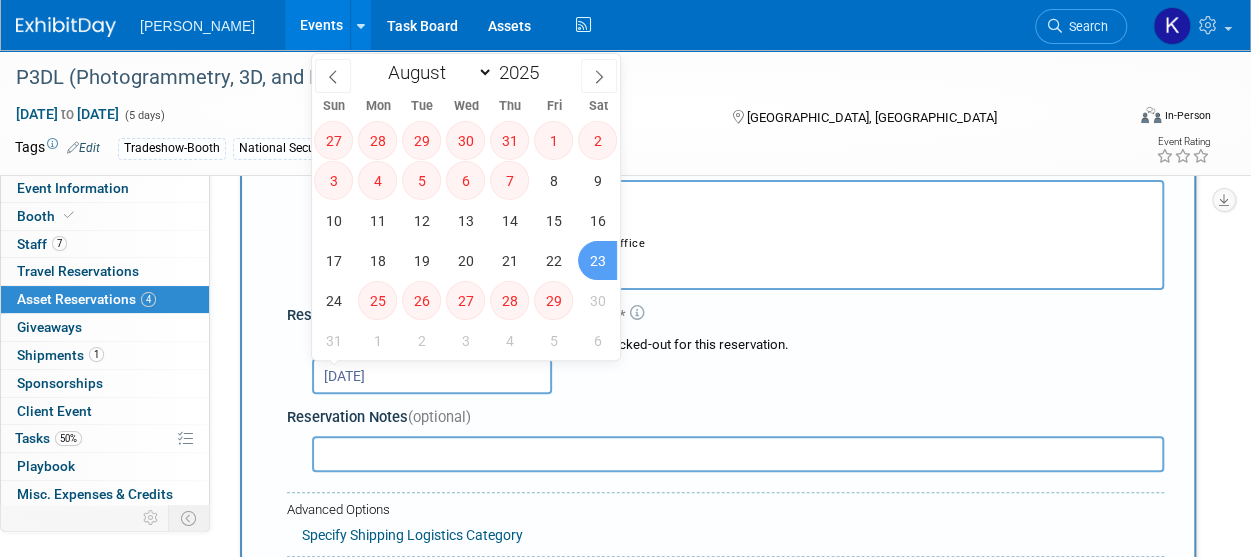 click on "30" at bounding box center [597, 300] 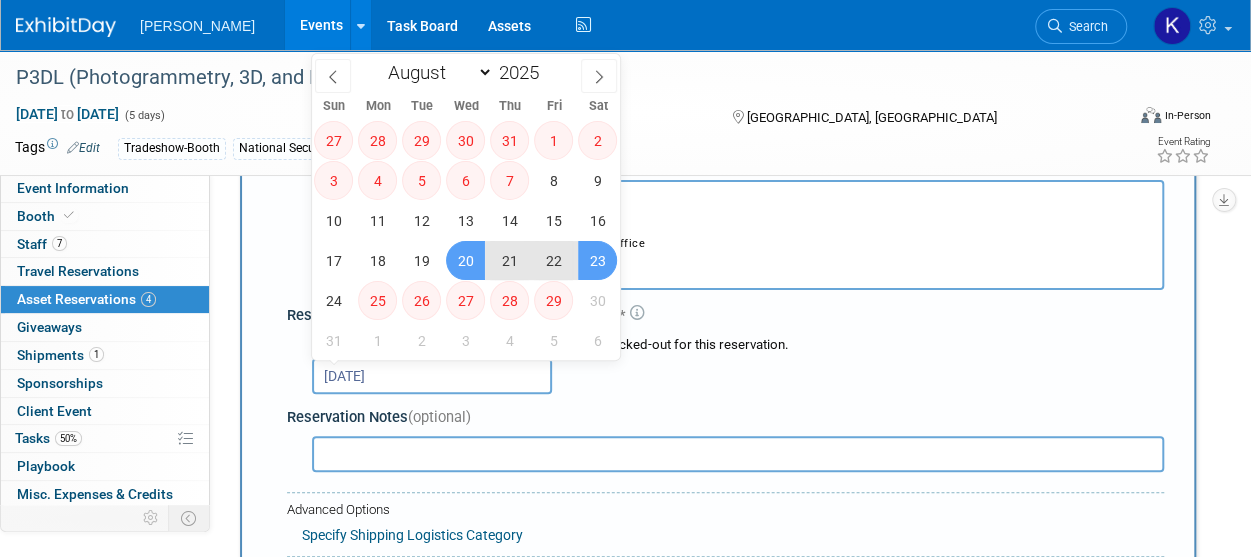 type 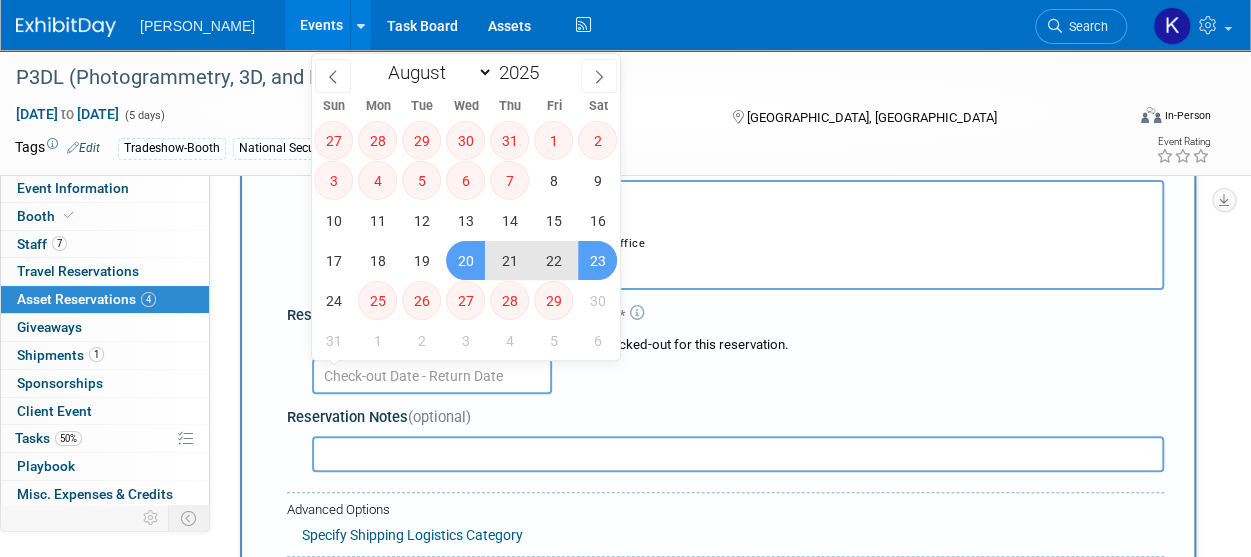 click on "Choose the date range during which asset will be checked-out for this reservation." at bounding box center [738, 345] 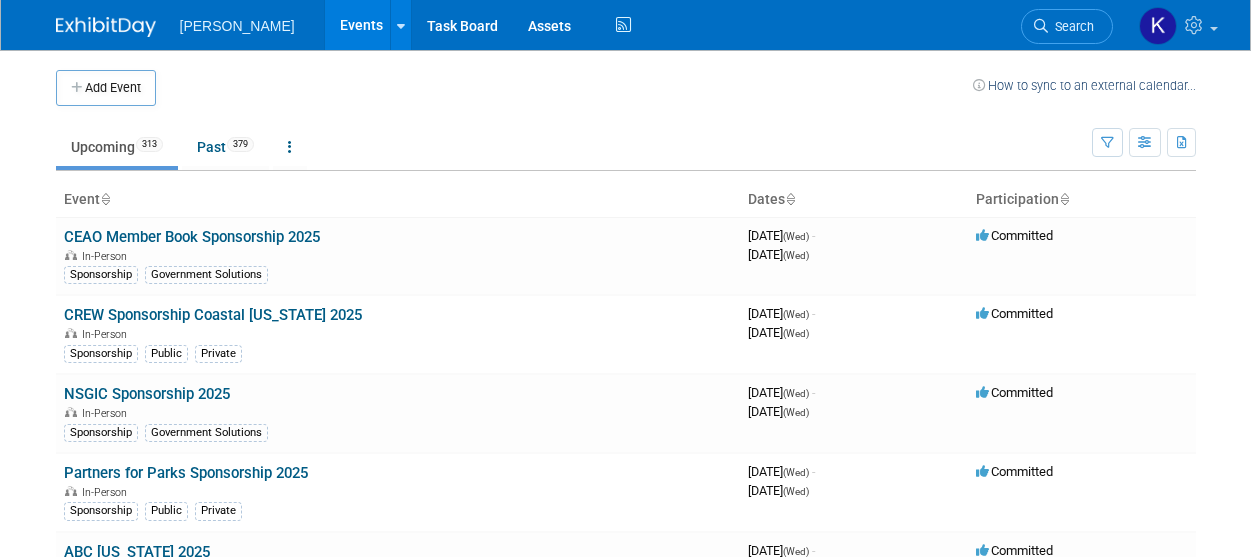 scroll, scrollTop: 6098, scrollLeft: 0, axis: vertical 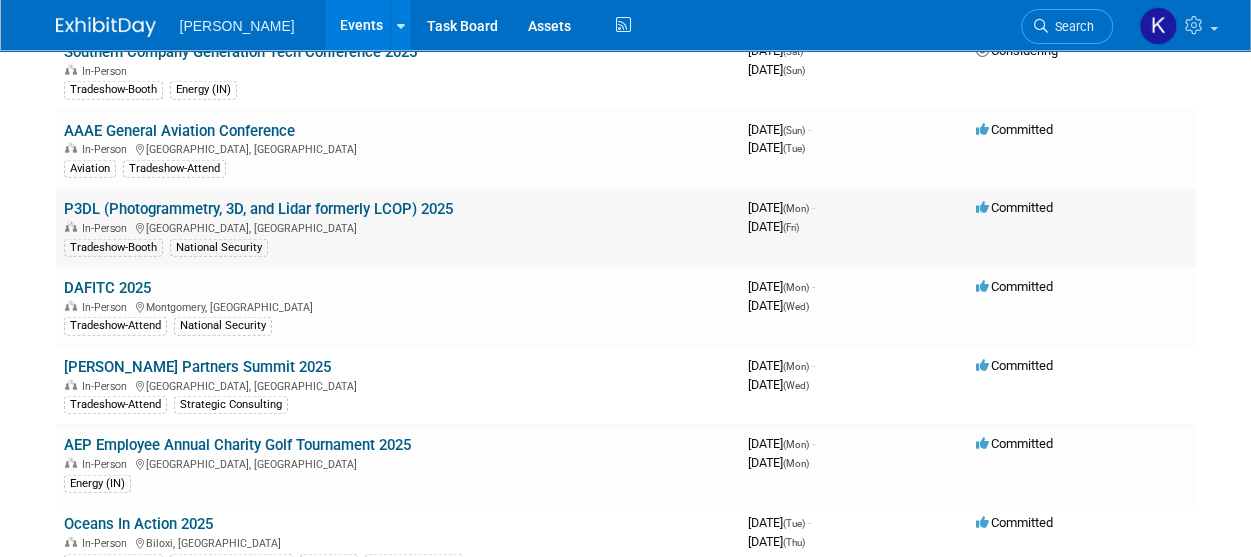 click on "P3DL (Photogrammetry, 3D, and Lidar formerly LCOP) 2025" at bounding box center (258, 209) 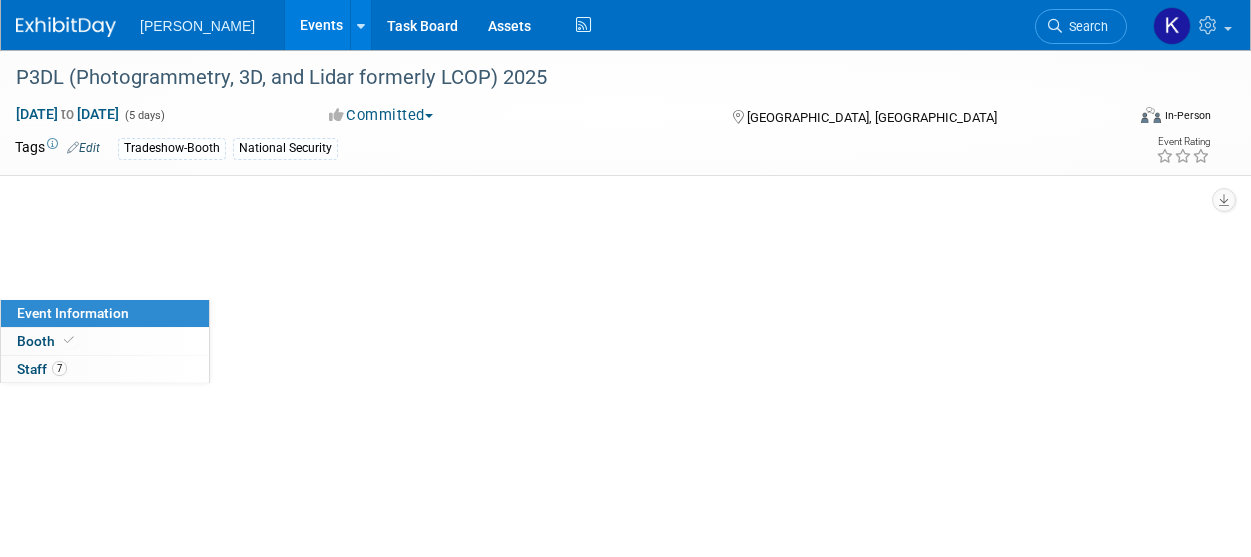 scroll, scrollTop: 0, scrollLeft: 0, axis: both 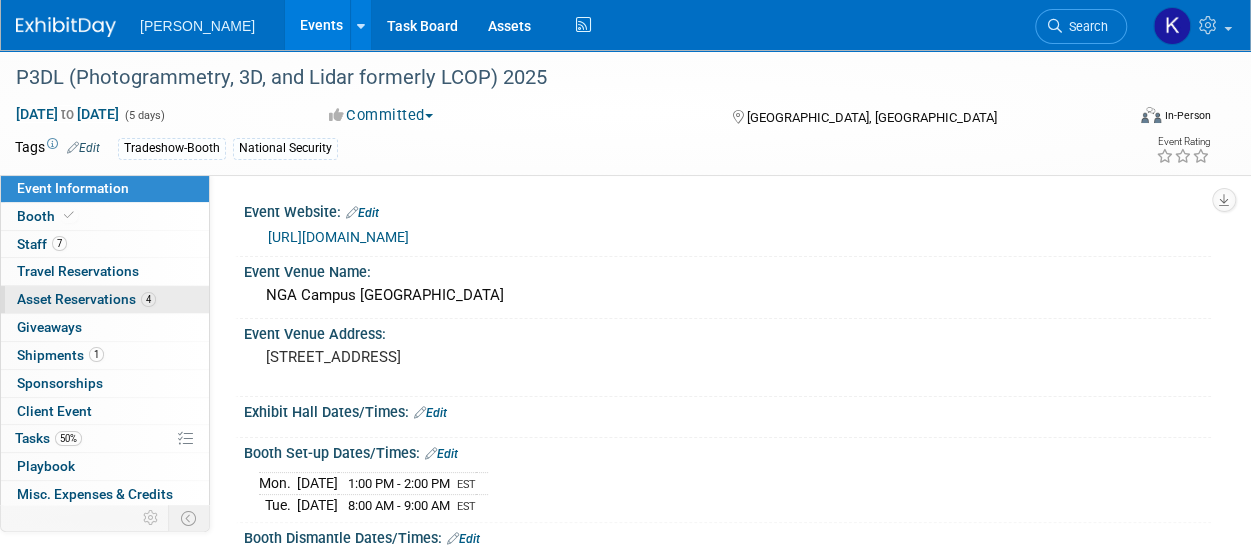 click on "Asset Reservations 4" at bounding box center (86, 299) 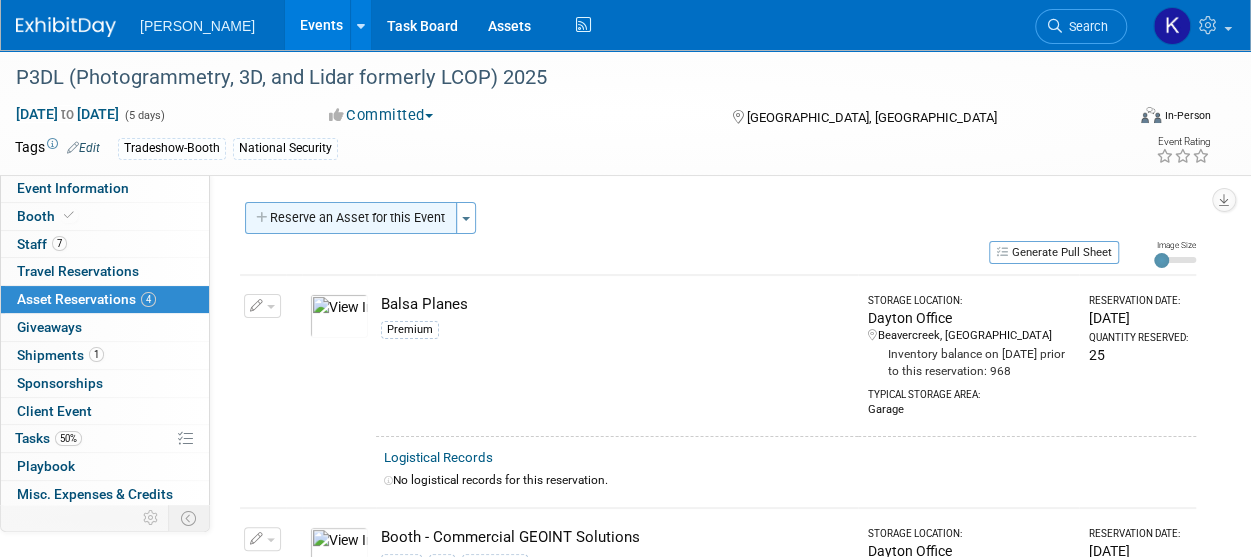 click on "Reserve an Asset for this Event" at bounding box center [351, 218] 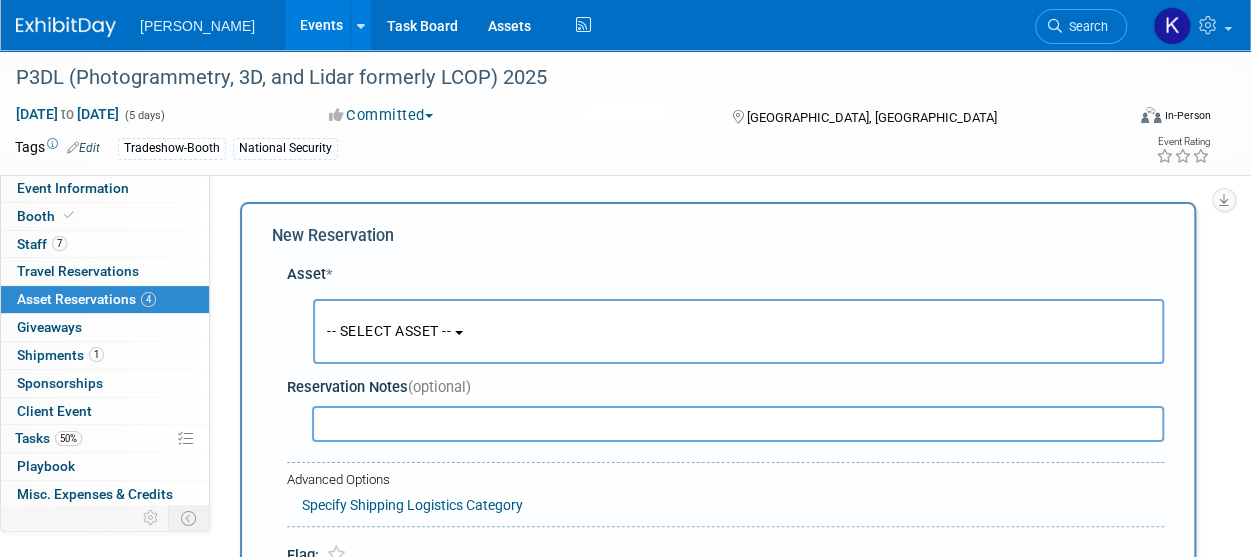 scroll, scrollTop: 19, scrollLeft: 0, axis: vertical 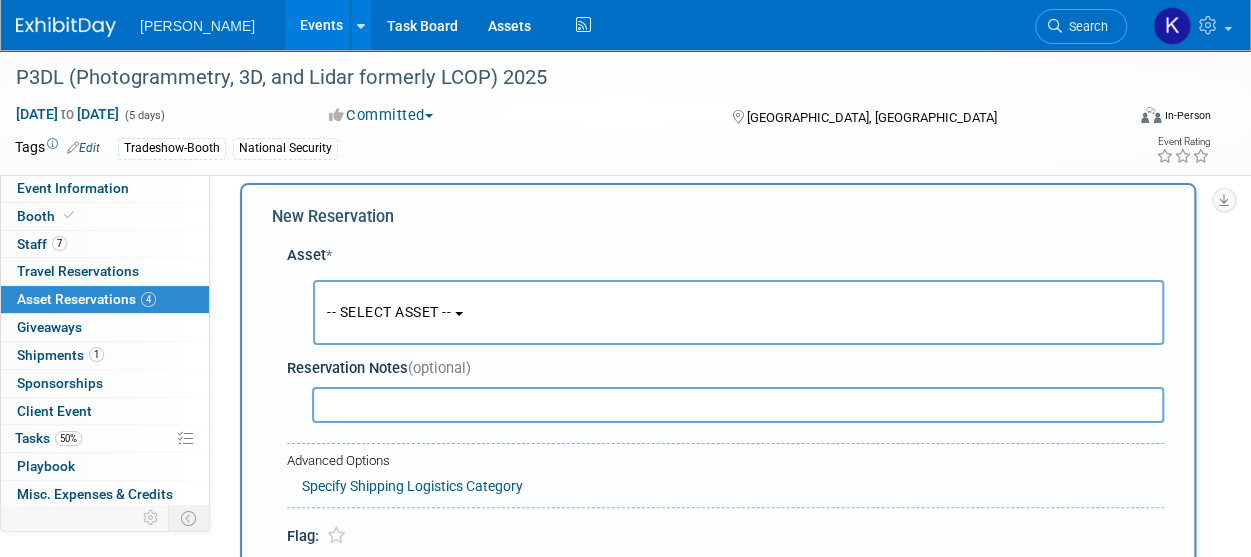 click at bounding box center (459, 314) 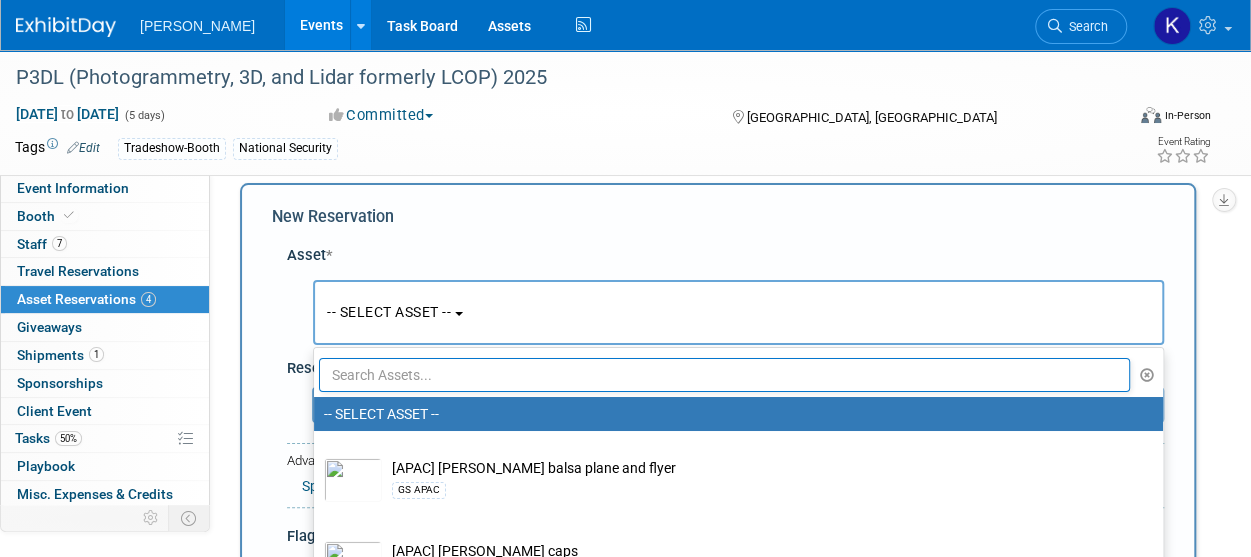 click at bounding box center (724, 375) 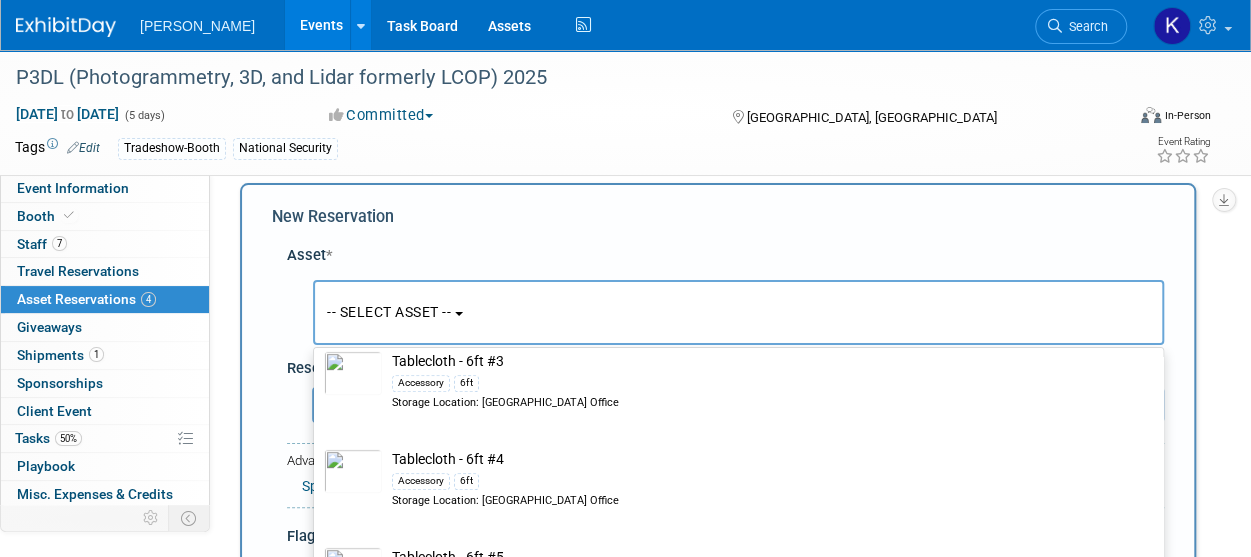 scroll, scrollTop: 600, scrollLeft: 0, axis: vertical 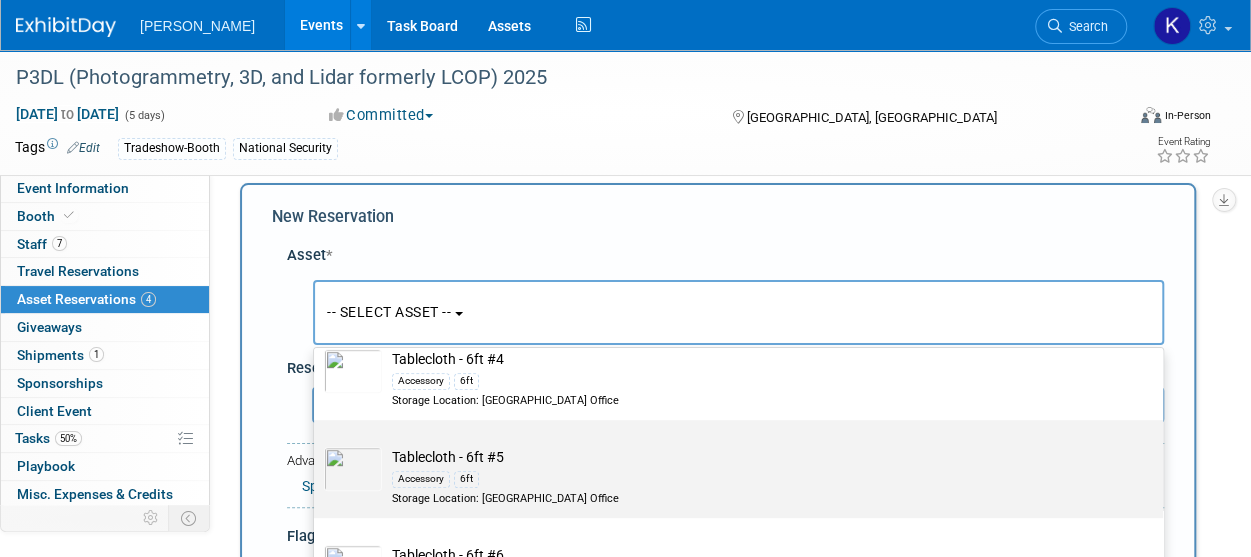 type on "tablecloth" 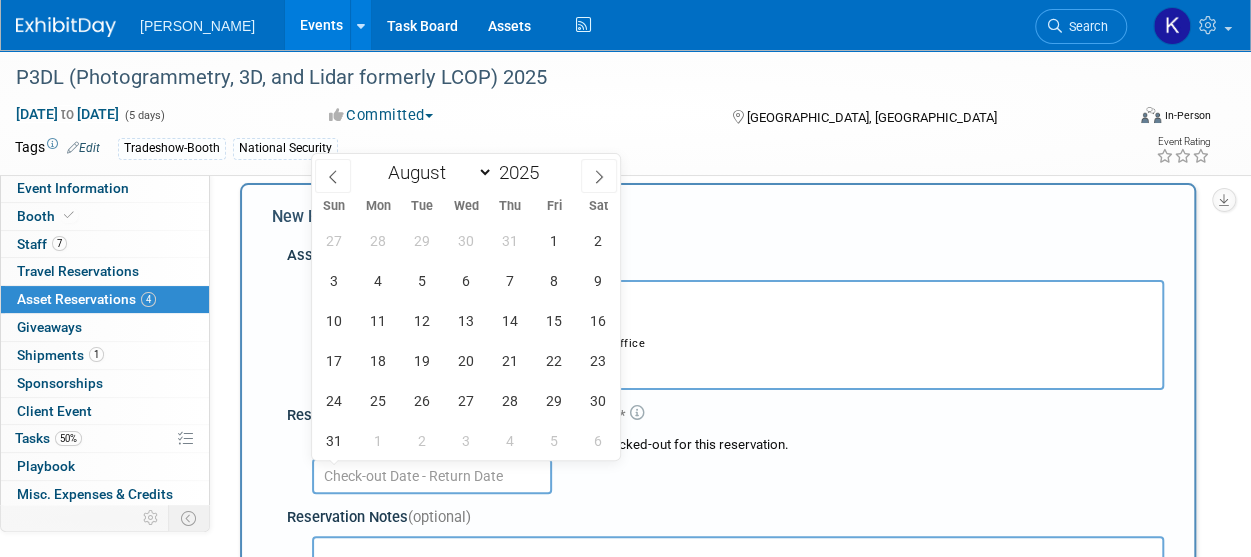 click at bounding box center [432, 476] 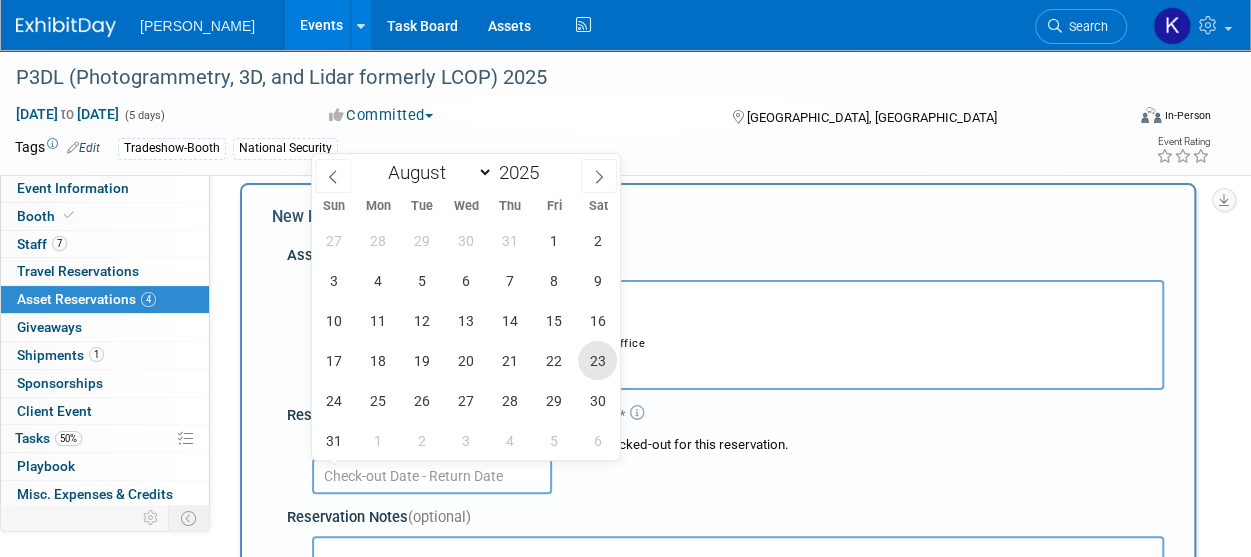 click on "23" at bounding box center (597, 360) 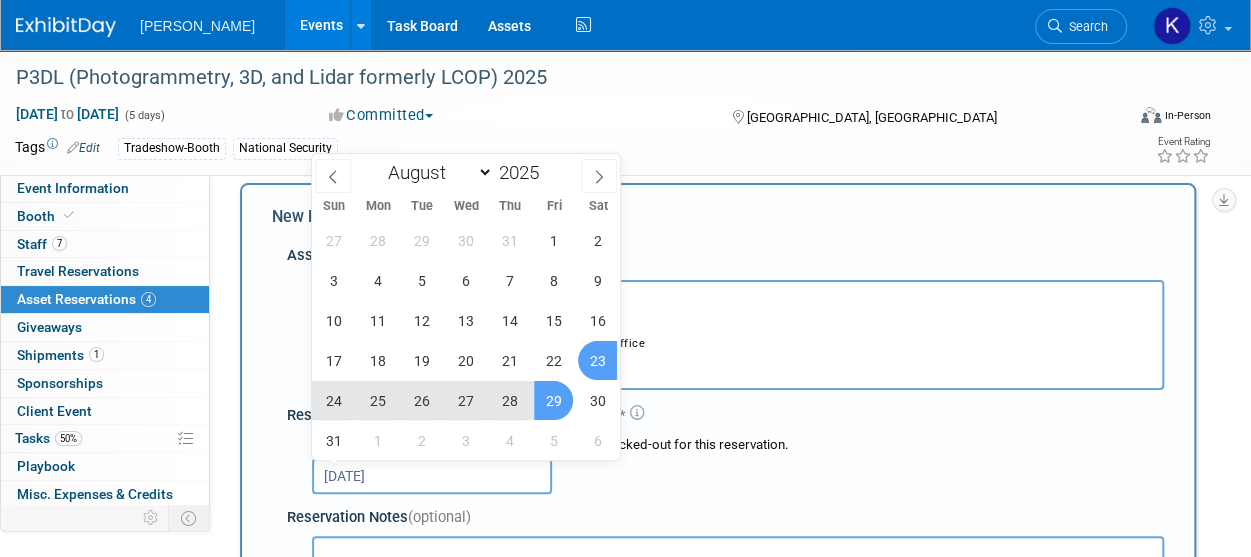 click on "29" at bounding box center [553, 400] 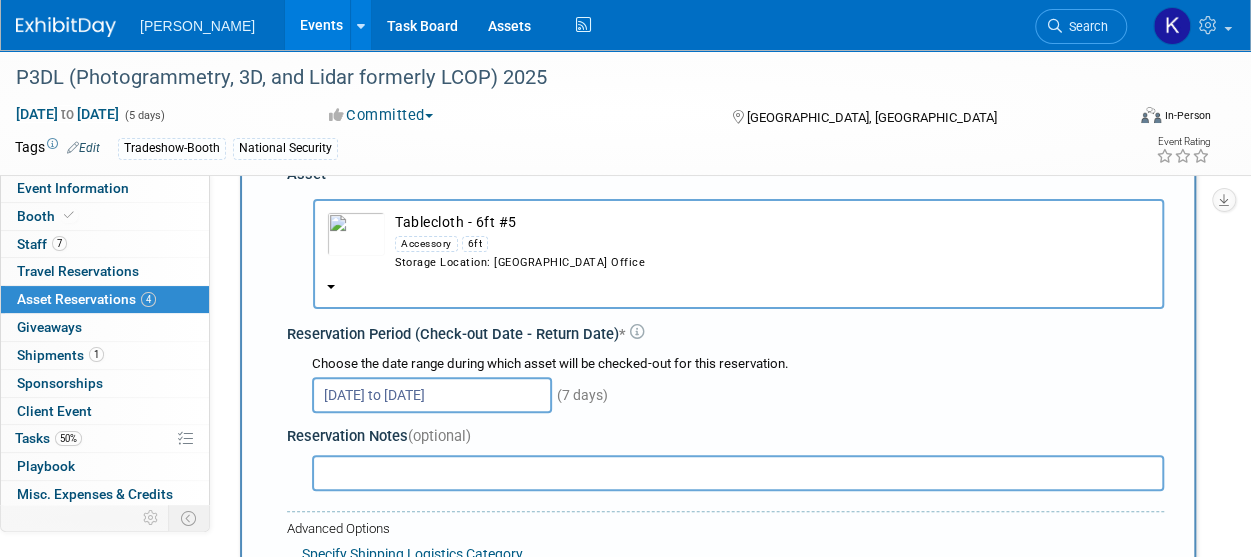 scroll, scrollTop: 219, scrollLeft: 0, axis: vertical 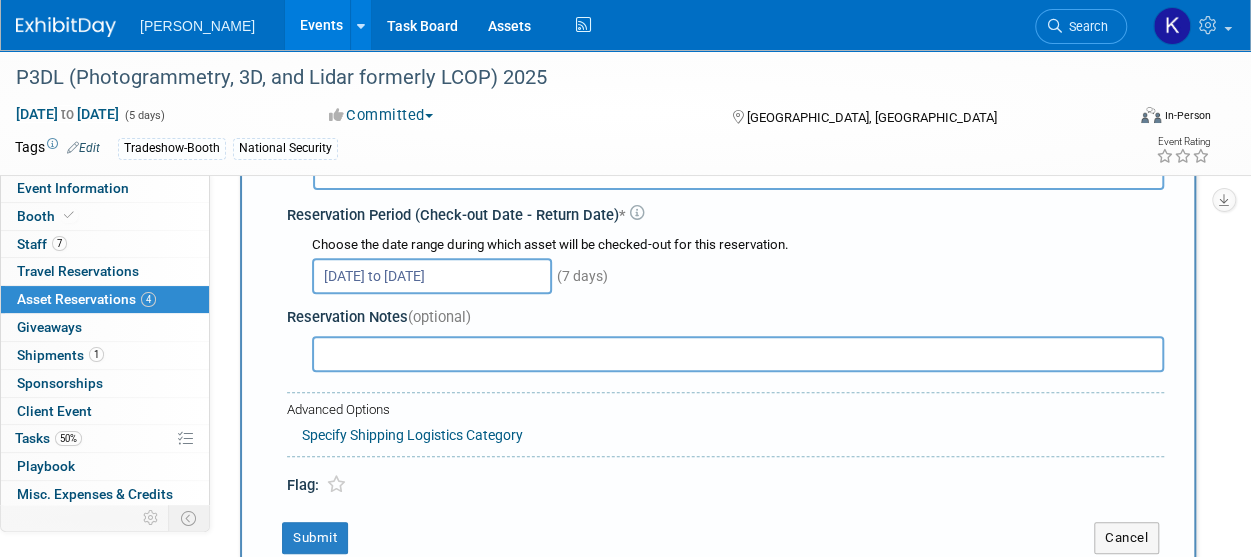 click at bounding box center (738, 354) 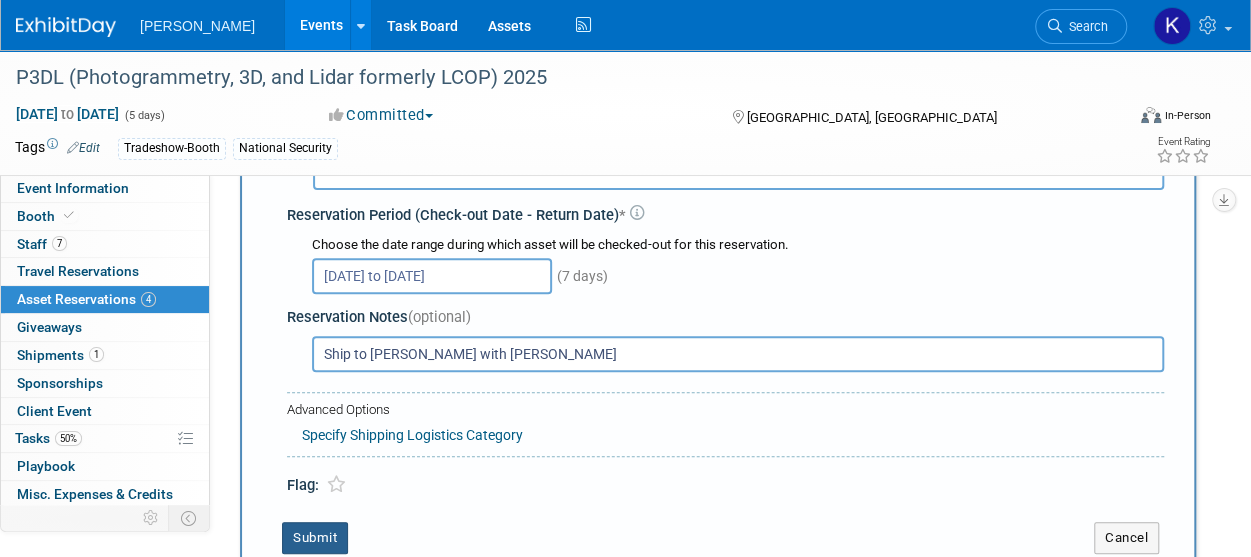 type on "Ship to [PERSON_NAME] with [PERSON_NAME]" 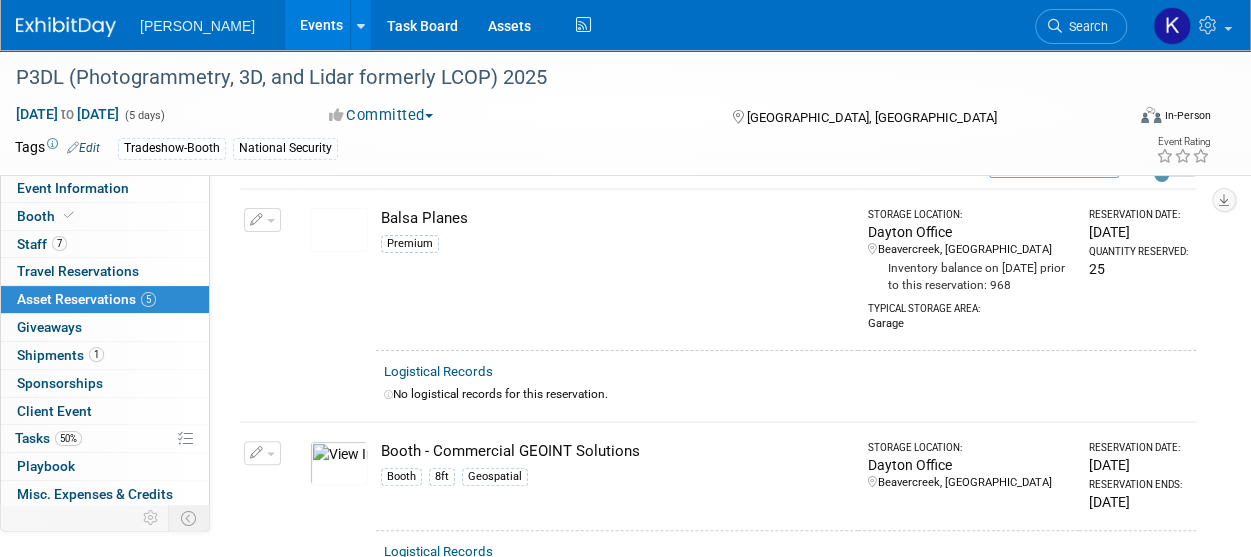 scroll, scrollTop: 0, scrollLeft: 0, axis: both 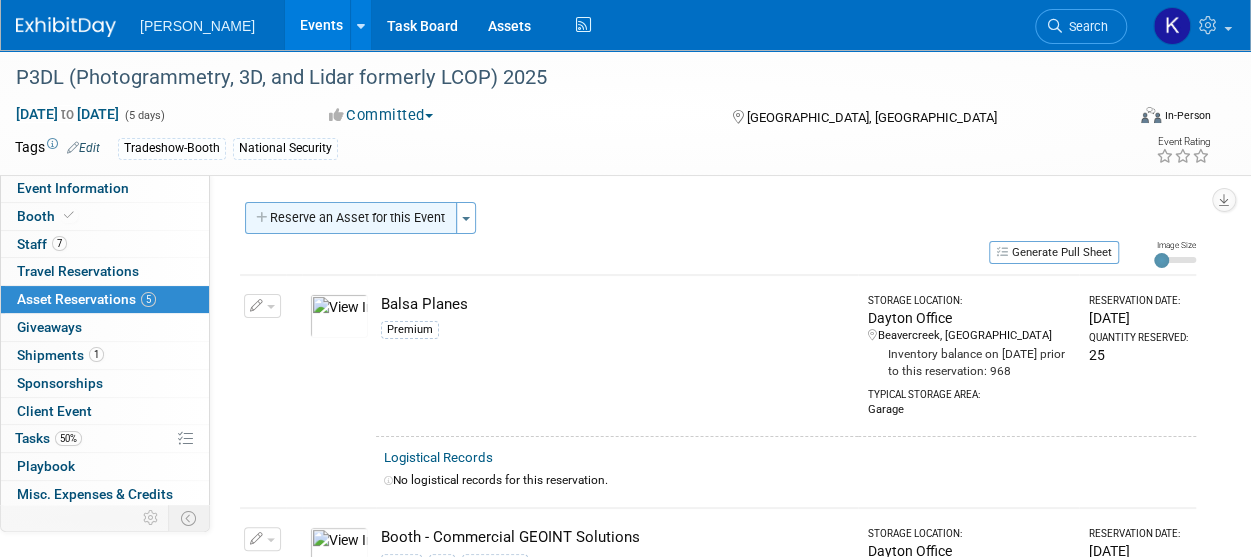 click on "Reserve an Asset for this Event" at bounding box center [351, 218] 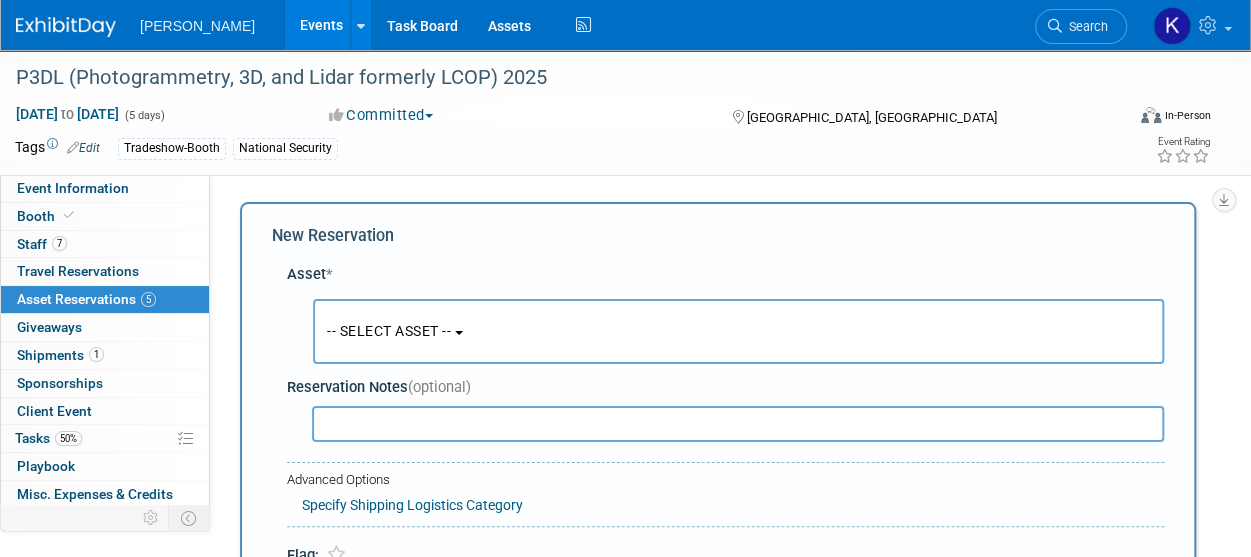 scroll, scrollTop: 19, scrollLeft: 0, axis: vertical 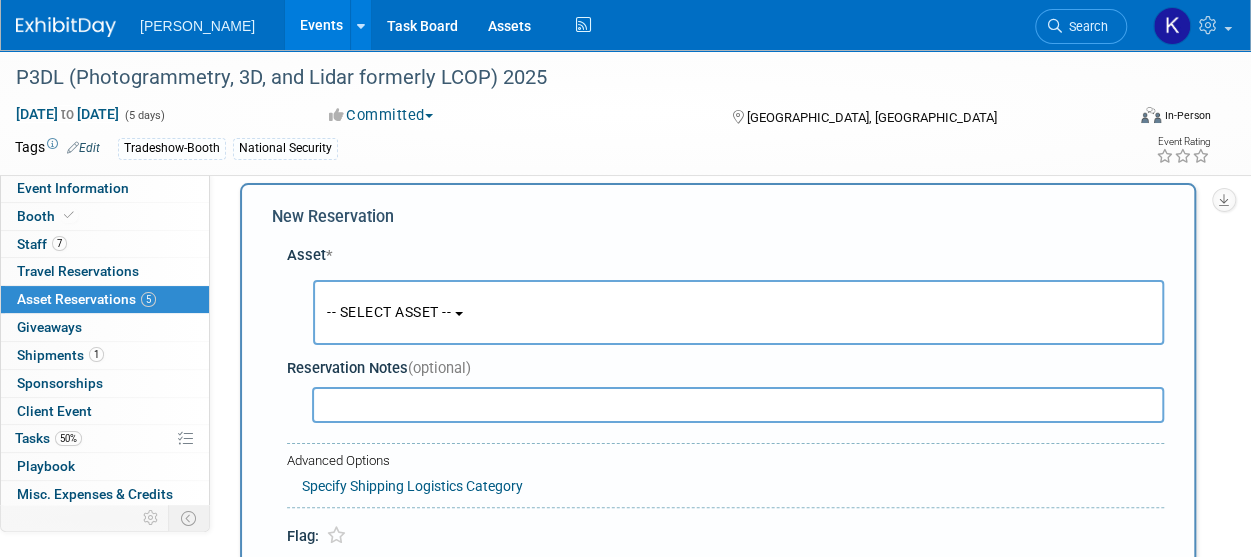click on "-- SELECT ASSET --" at bounding box center (738, 312) 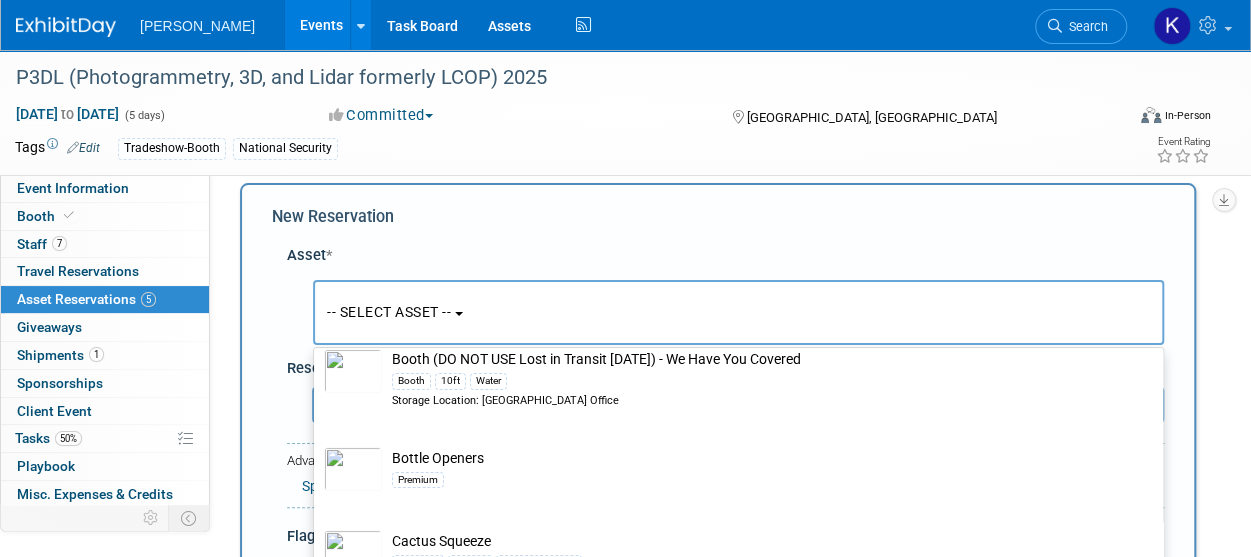 scroll, scrollTop: 7900, scrollLeft: 0, axis: vertical 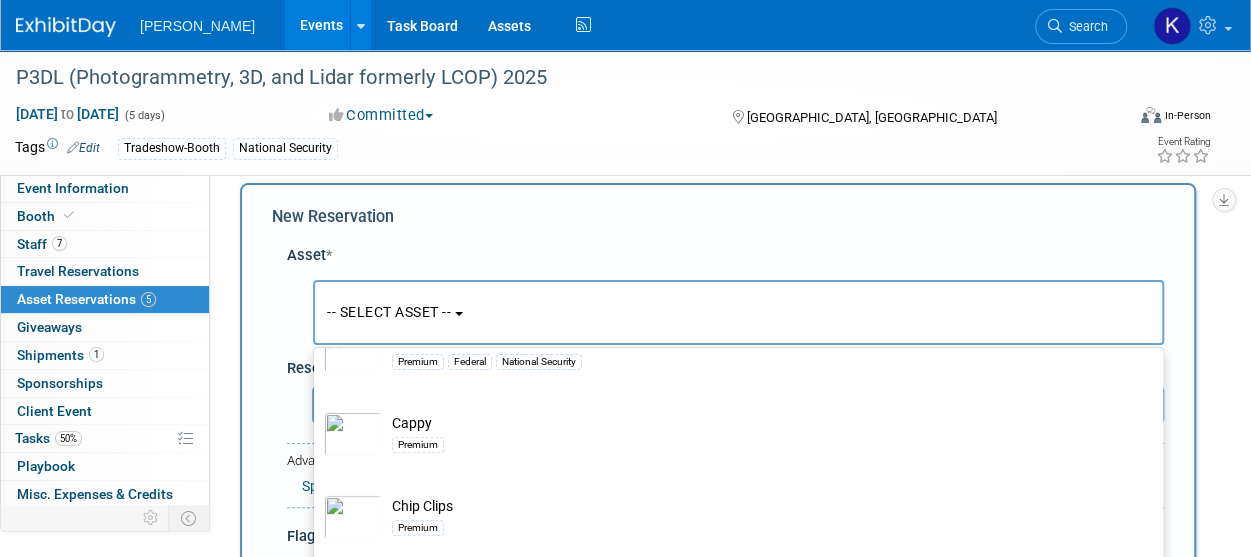 click on "-- SELECT ASSET --" at bounding box center (389, 312) 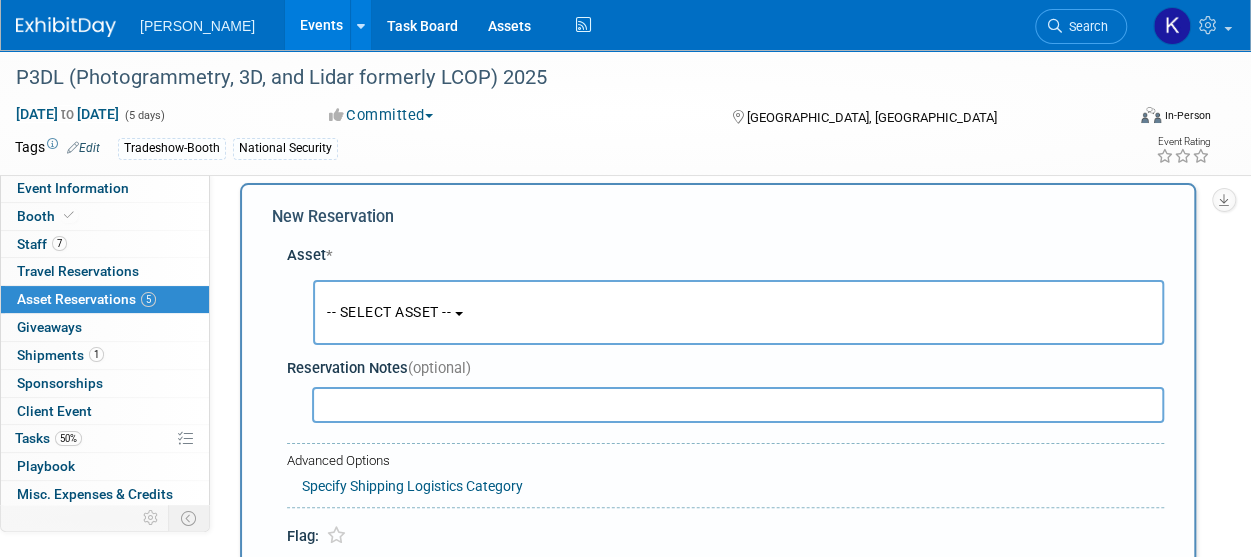 click on "-- SELECT ASSET --" at bounding box center (738, 312) 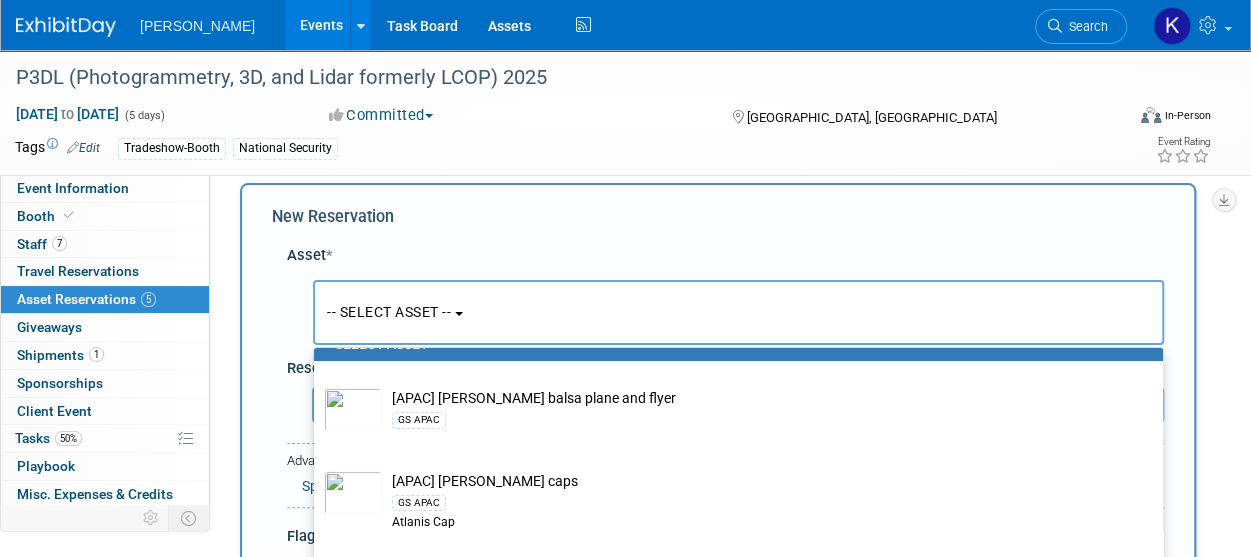 scroll, scrollTop: 0, scrollLeft: 0, axis: both 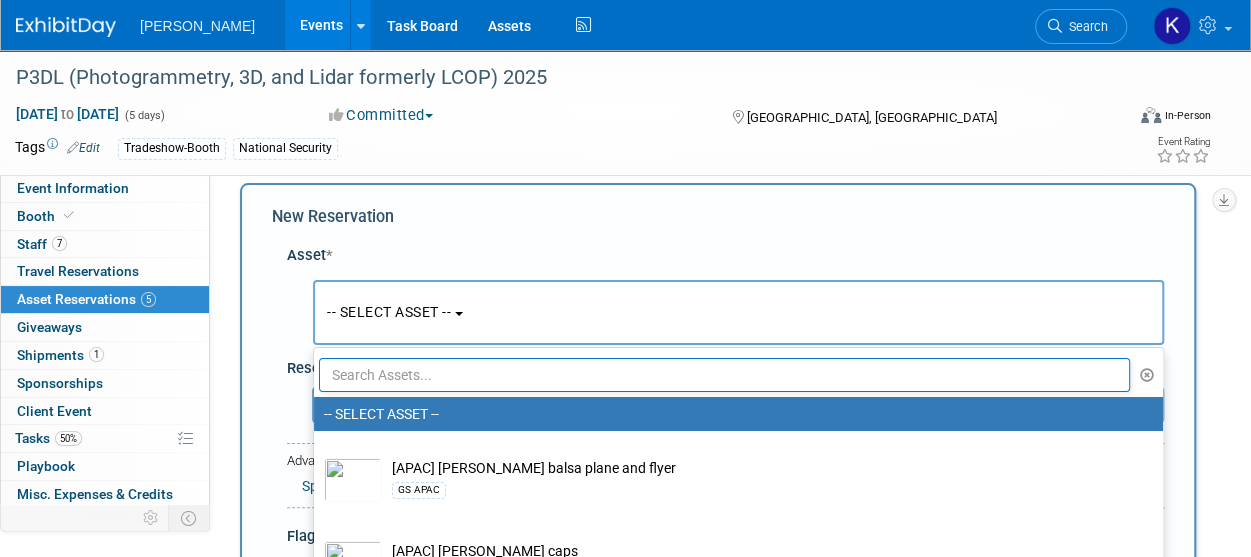 click at bounding box center [724, 375] 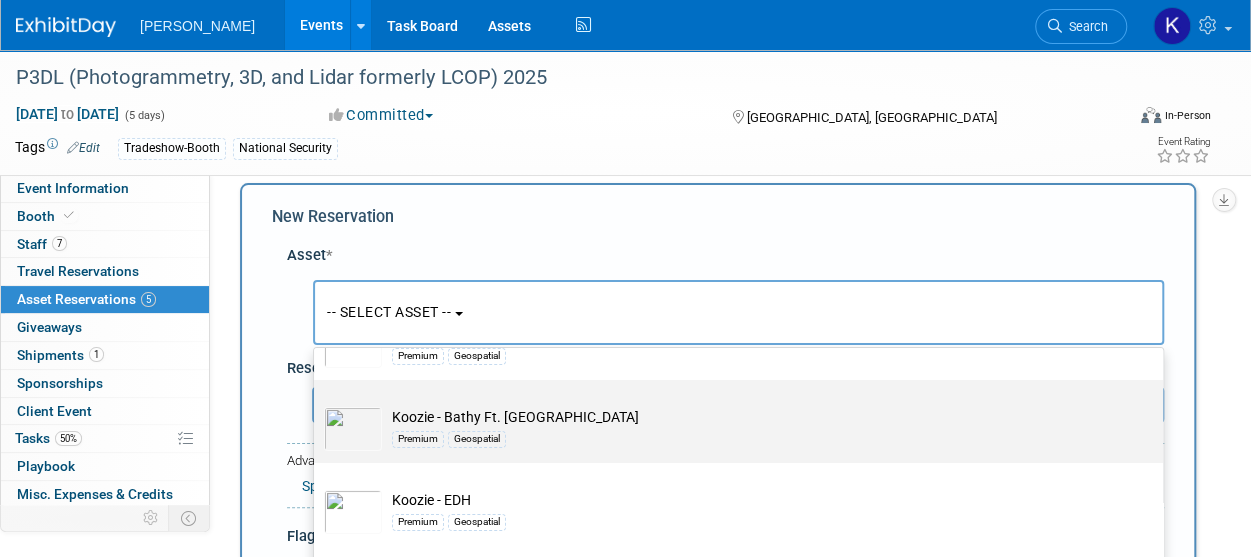 scroll, scrollTop: 0, scrollLeft: 0, axis: both 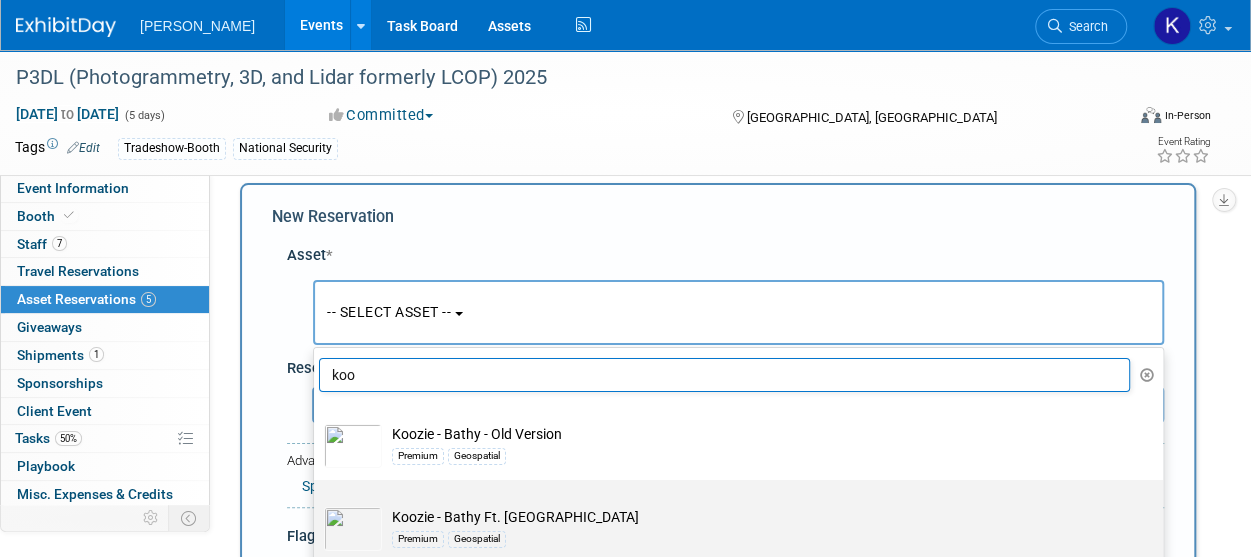 type on "koo" 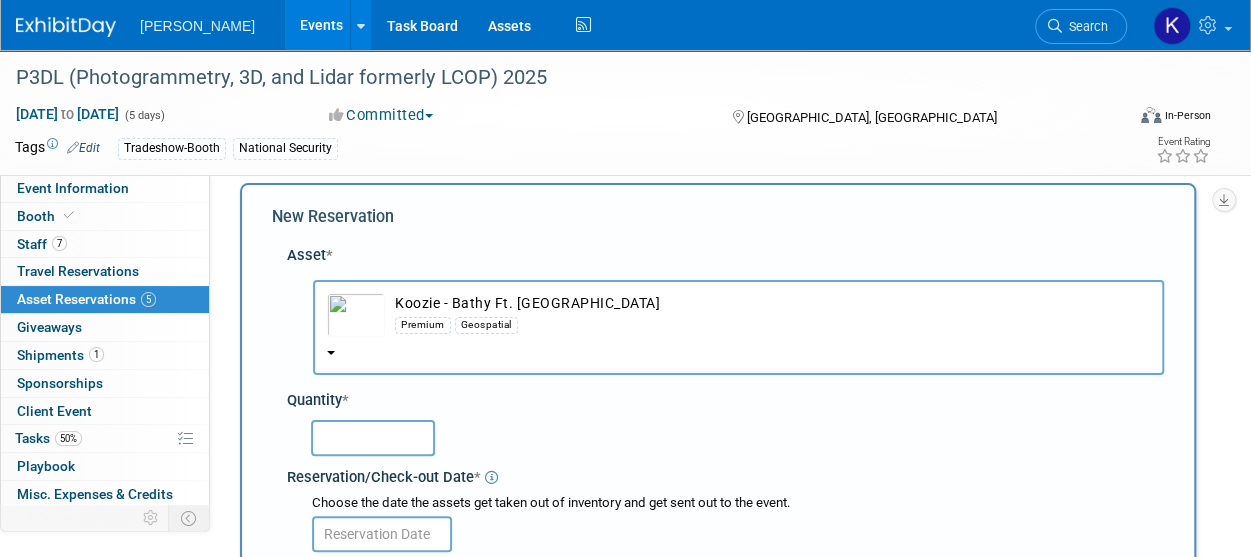 click at bounding box center [373, 438] 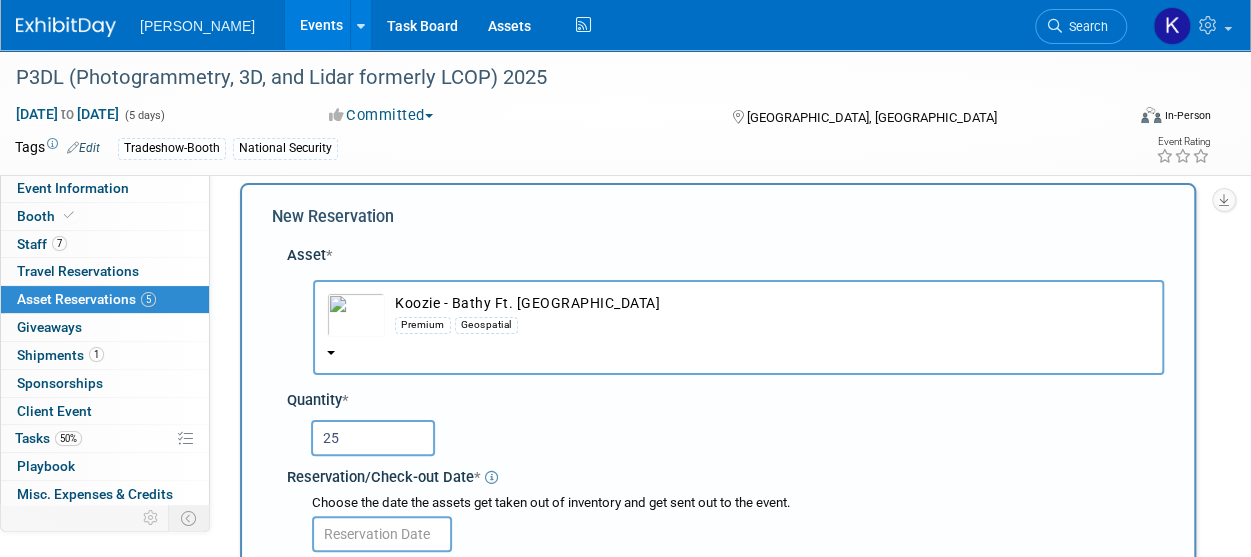 type on "25" 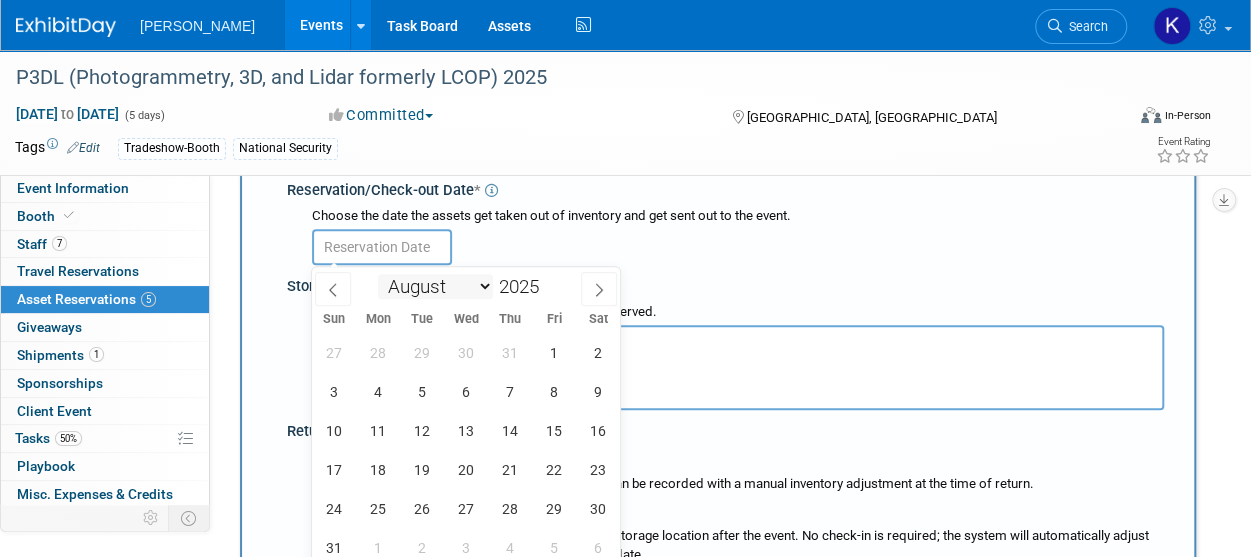 scroll, scrollTop: 319, scrollLeft: 0, axis: vertical 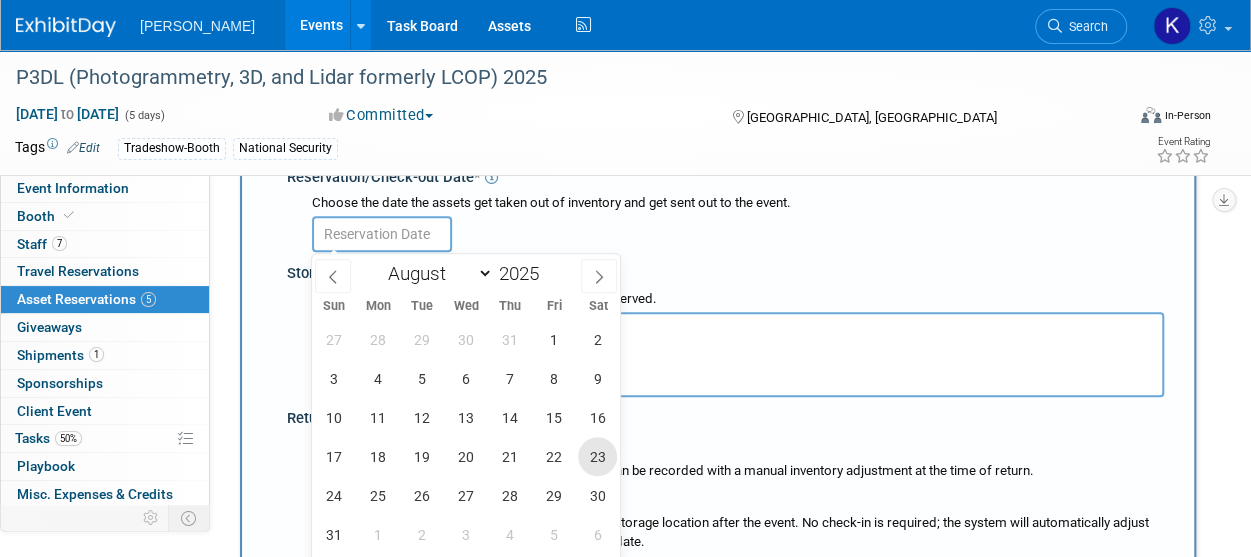 click on "23" at bounding box center [597, 456] 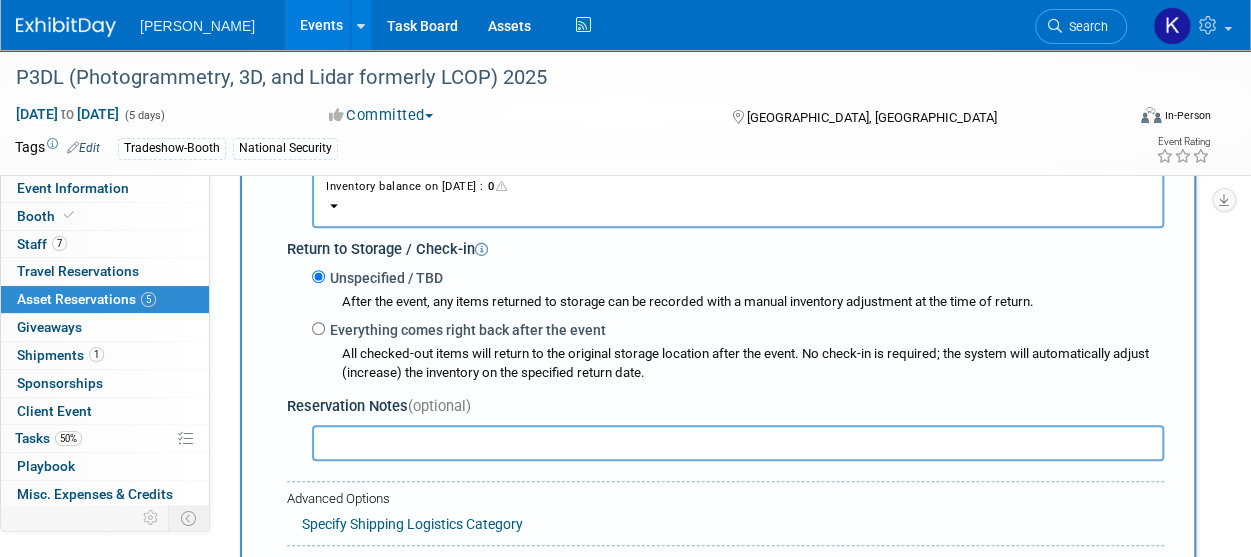 scroll, scrollTop: 619, scrollLeft: 0, axis: vertical 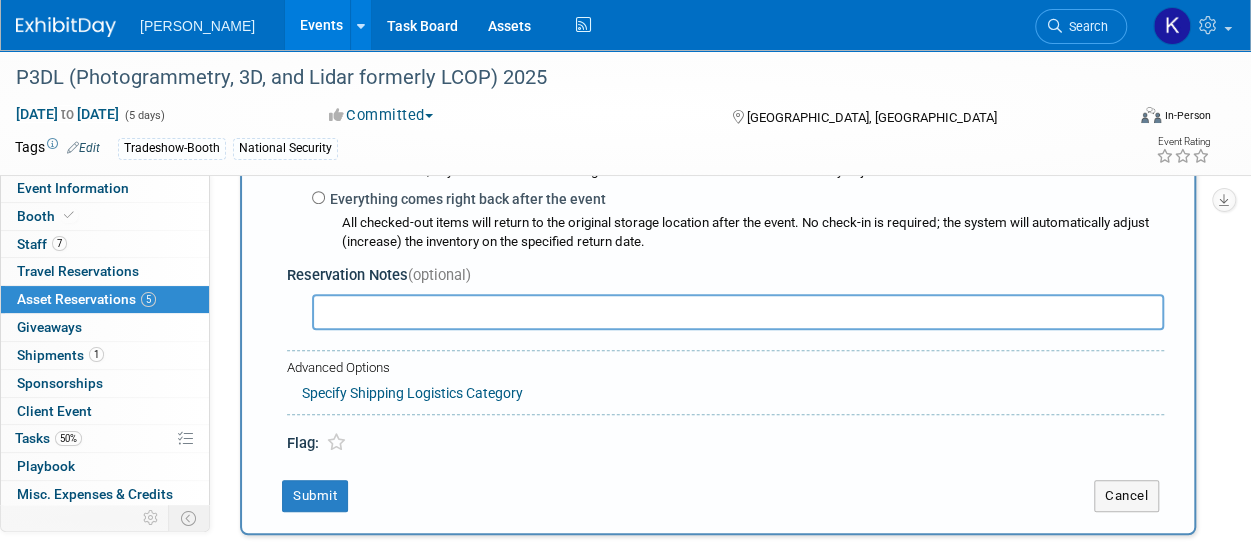 click at bounding box center (738, 312) 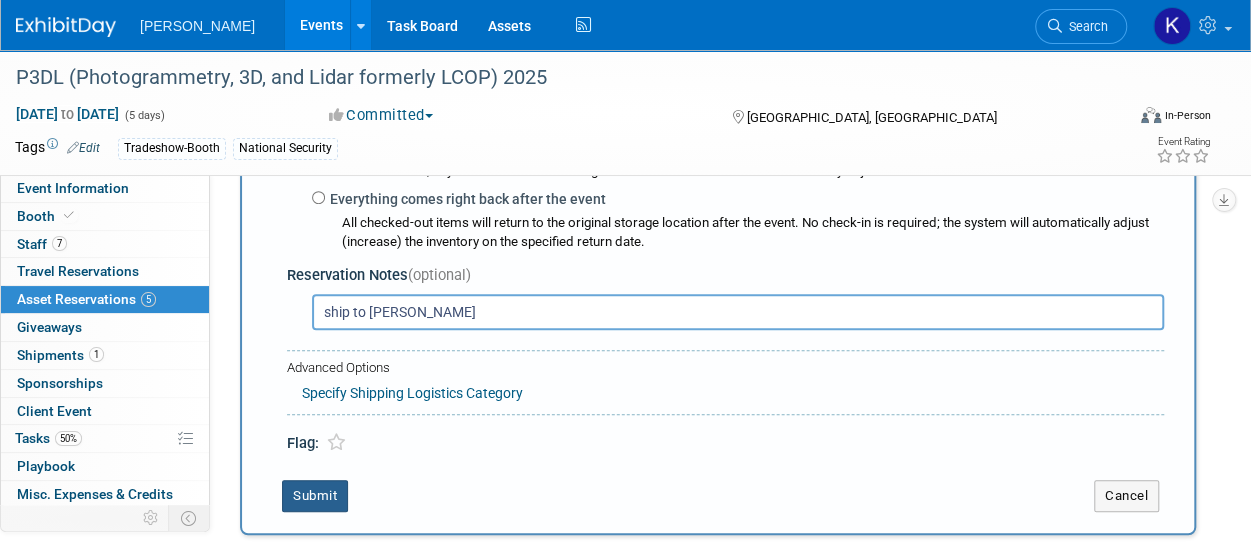 type on "ship to [PERSON_NAME]" 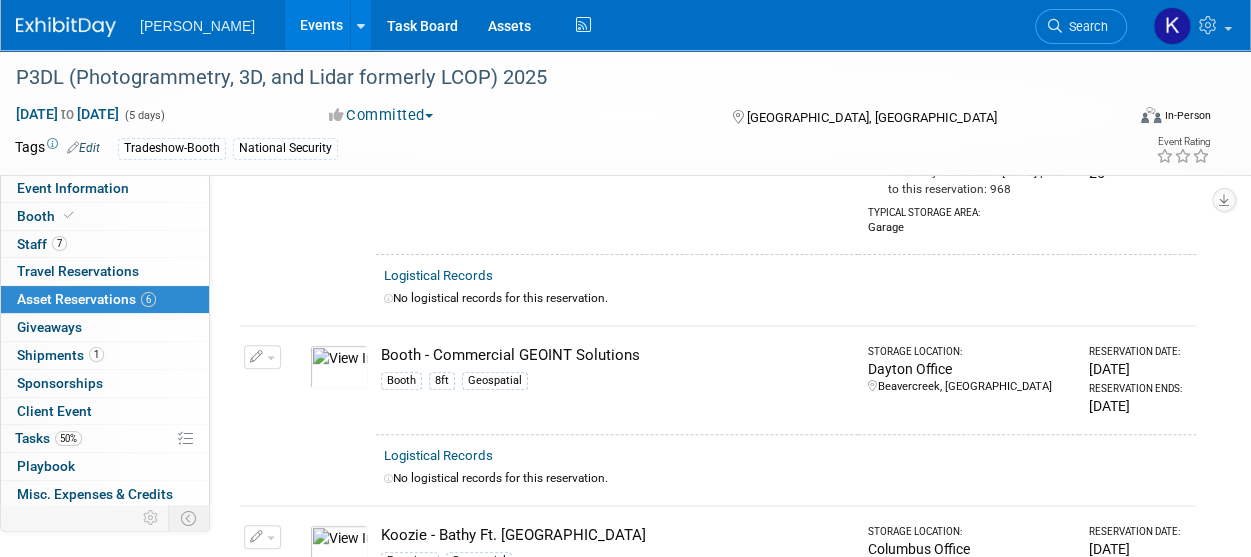 scroll, scrollTop: 0, scrollLeft: 0, axis: both 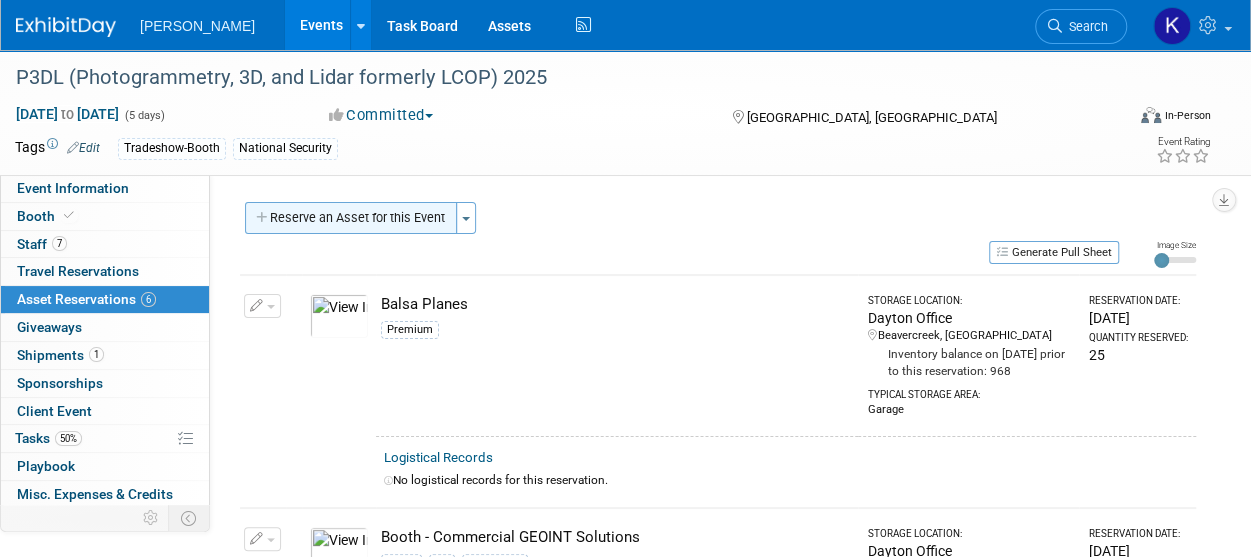 click on "Reserve an Asset for this Event" at bounding box center [351, 218] 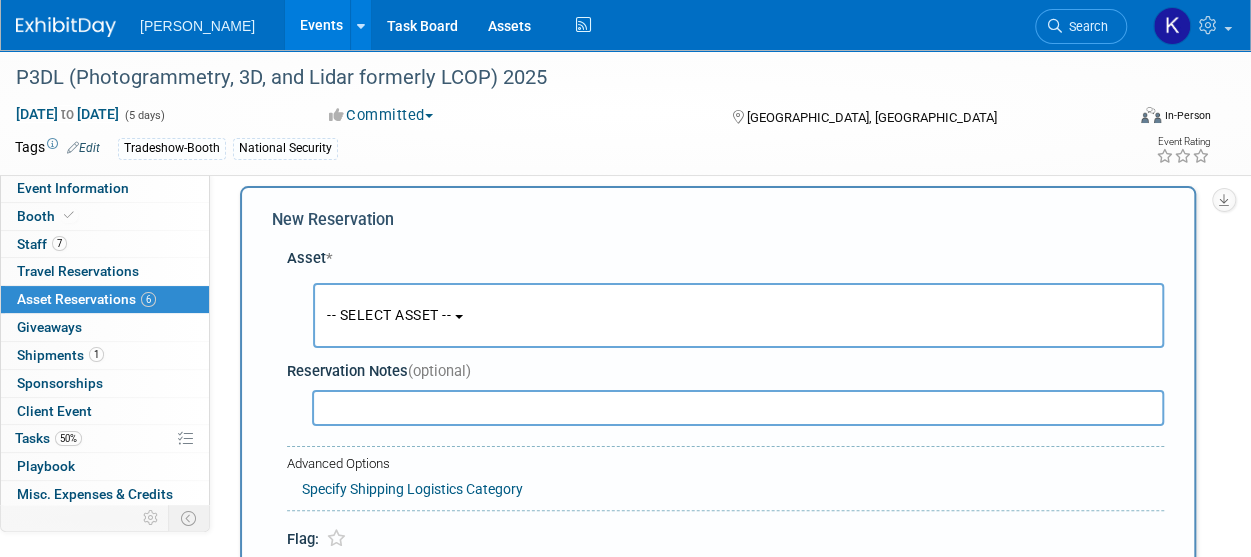 scroll, scrollTop: 19, scrollLeft: 0, axis: vertical 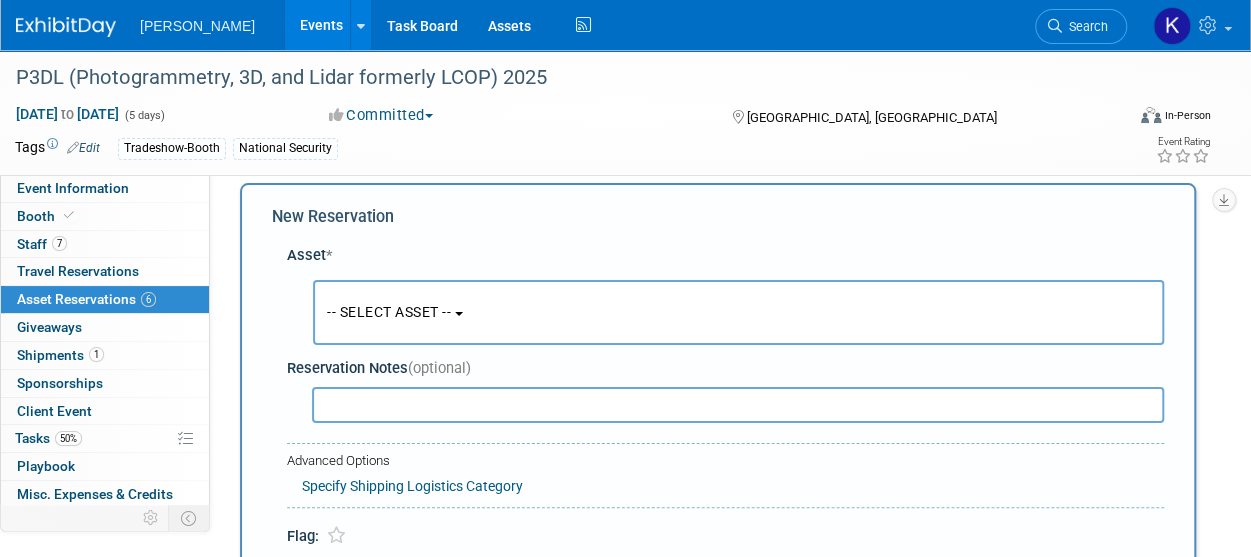 click at bounding box center [459, 314] 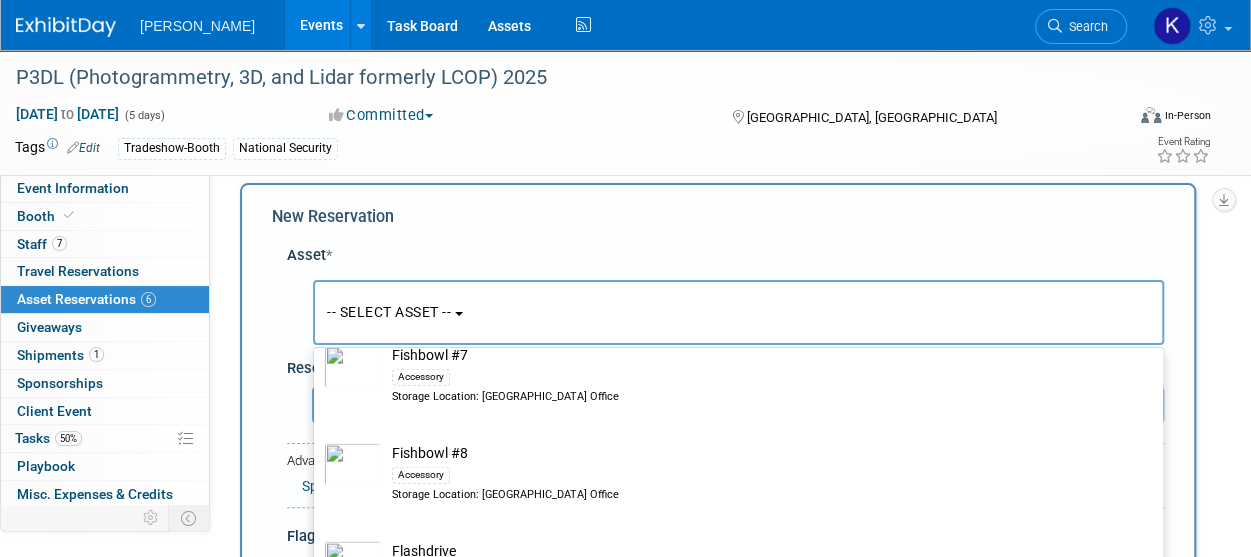scroll, scrollTop: 21400, scrollLeft: 0, axis: vertical 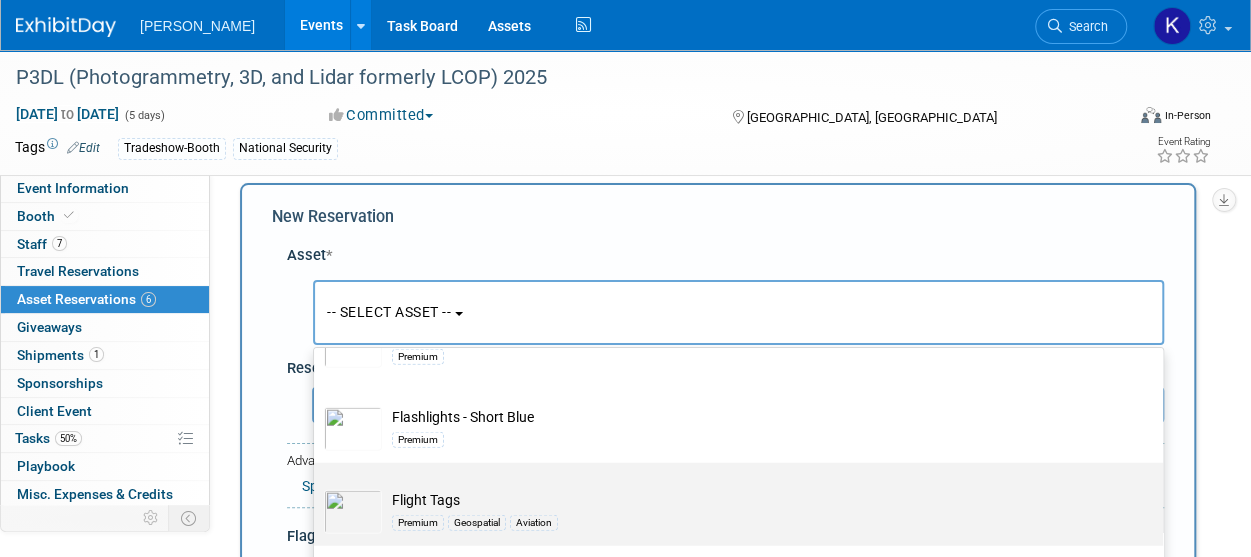 click on "Flight Tags Premium Geospatial Aviation" at bounding box center [752, 512] 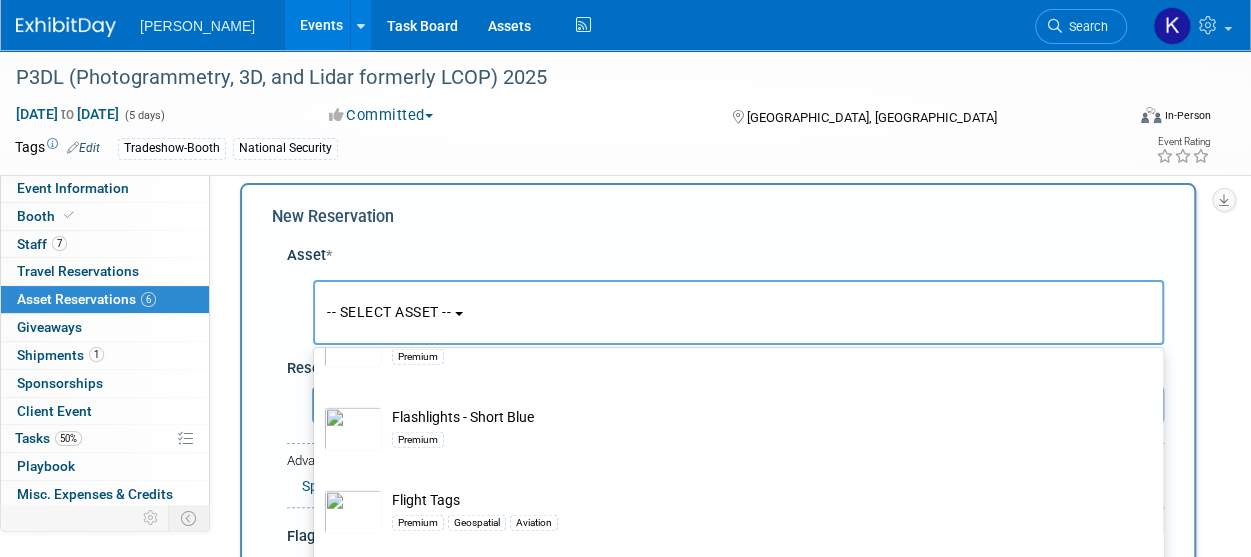select on "7" 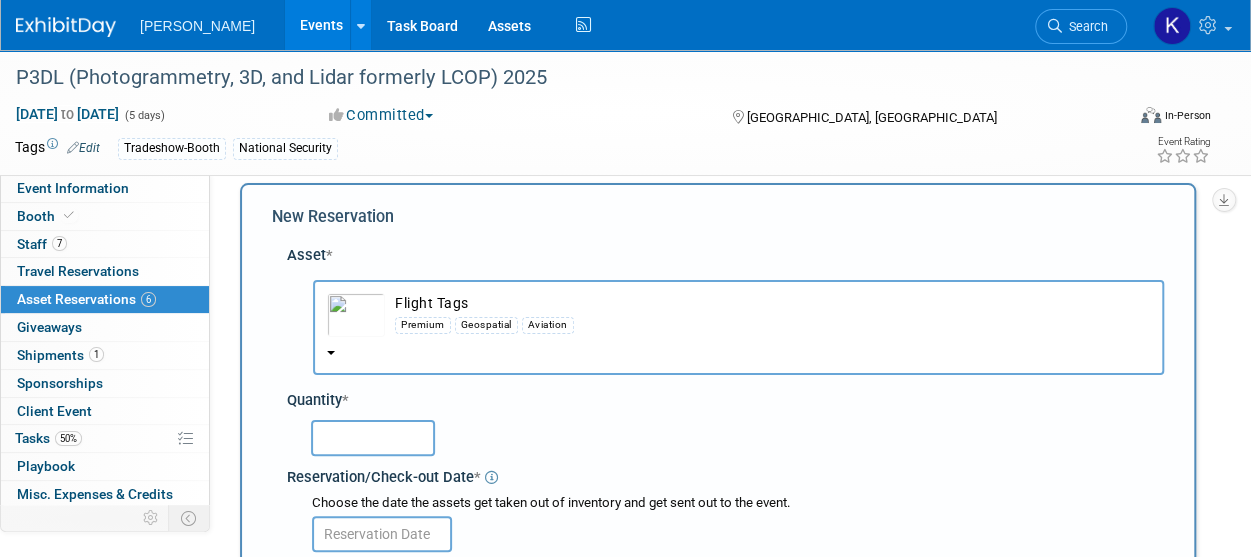 click at bounding box center (373, 438) 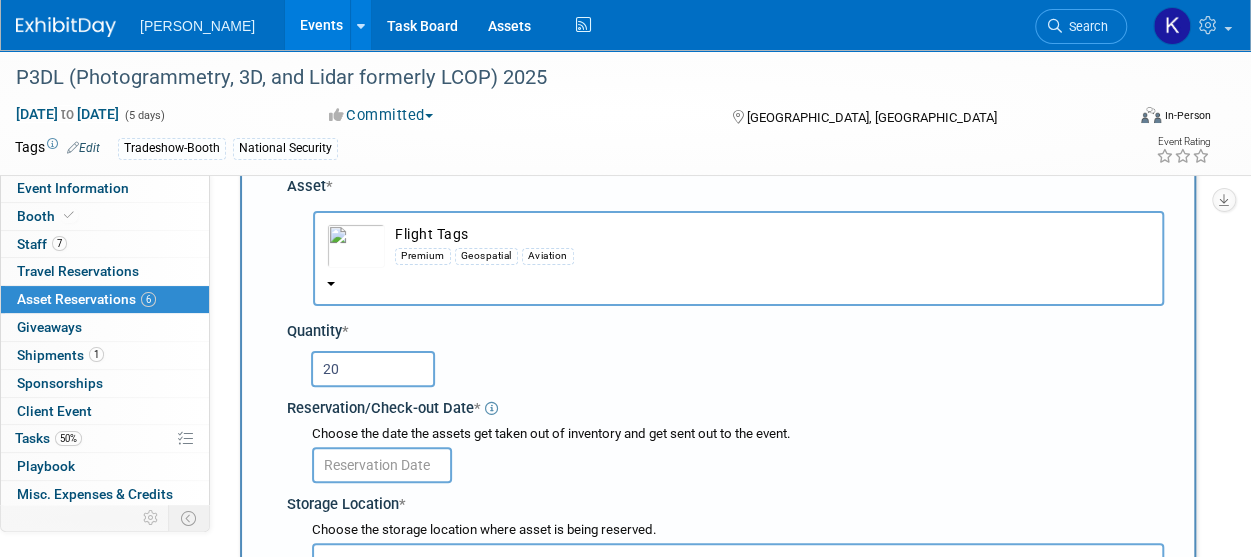 scroll, scrollTop: 119, scrollLeft: 0, axis: vertical 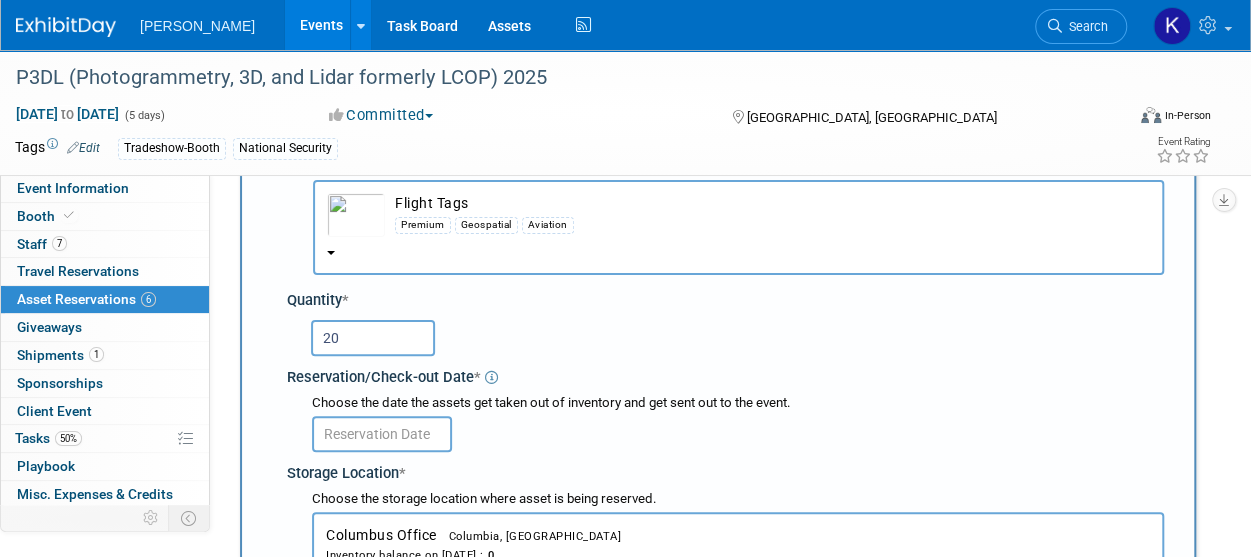 type on "20" 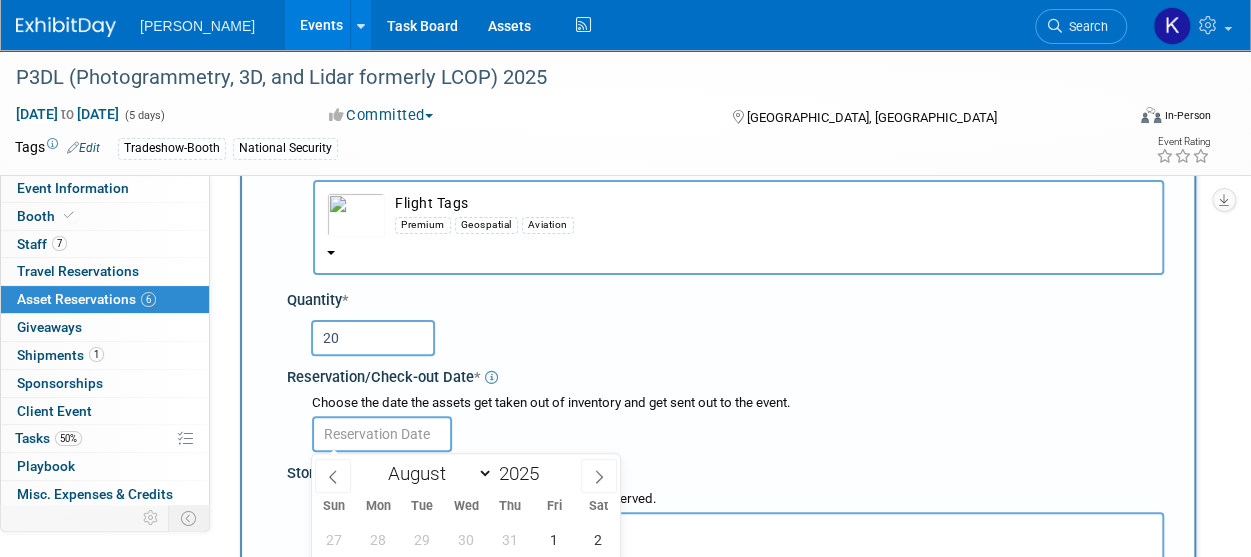 click at bounding box center [382, 434] 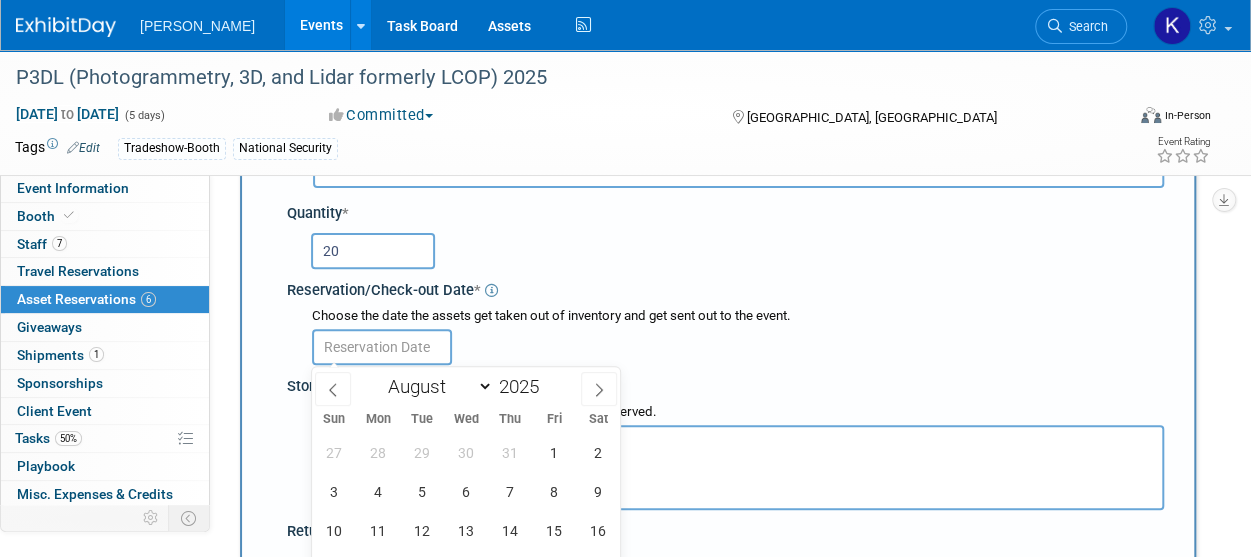 scroll, scrollTop: 319, scrollLeft: 0, axis: vertical 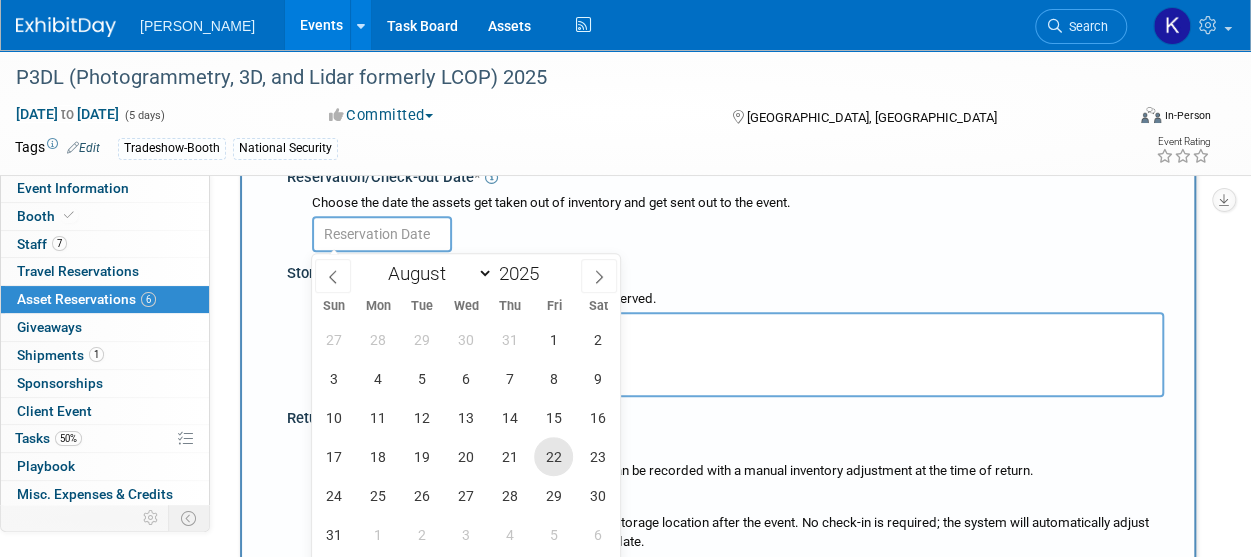 click on "22" at bounding box center [553, 456] 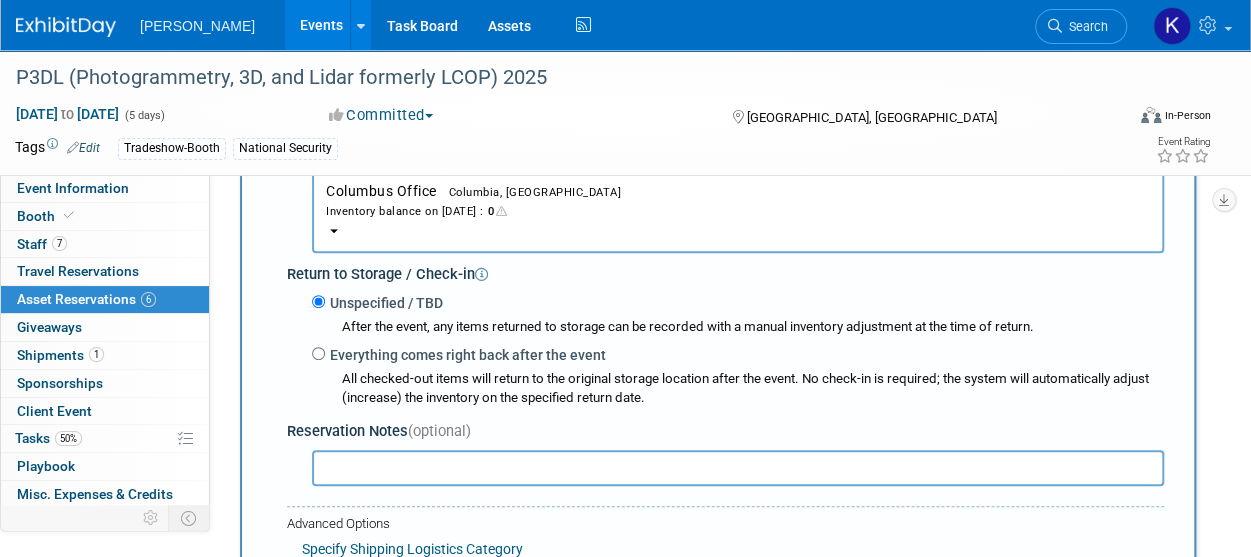scroll, scrollTop: 619, scrollLeft: 0, axis: vertical 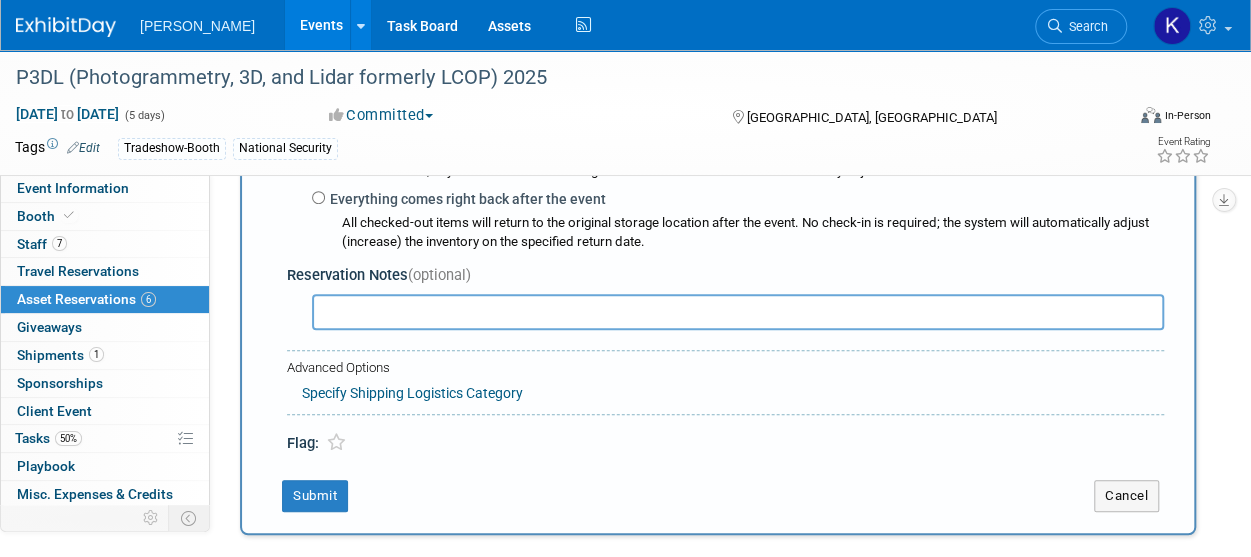 click at bounding box center [738, 312] 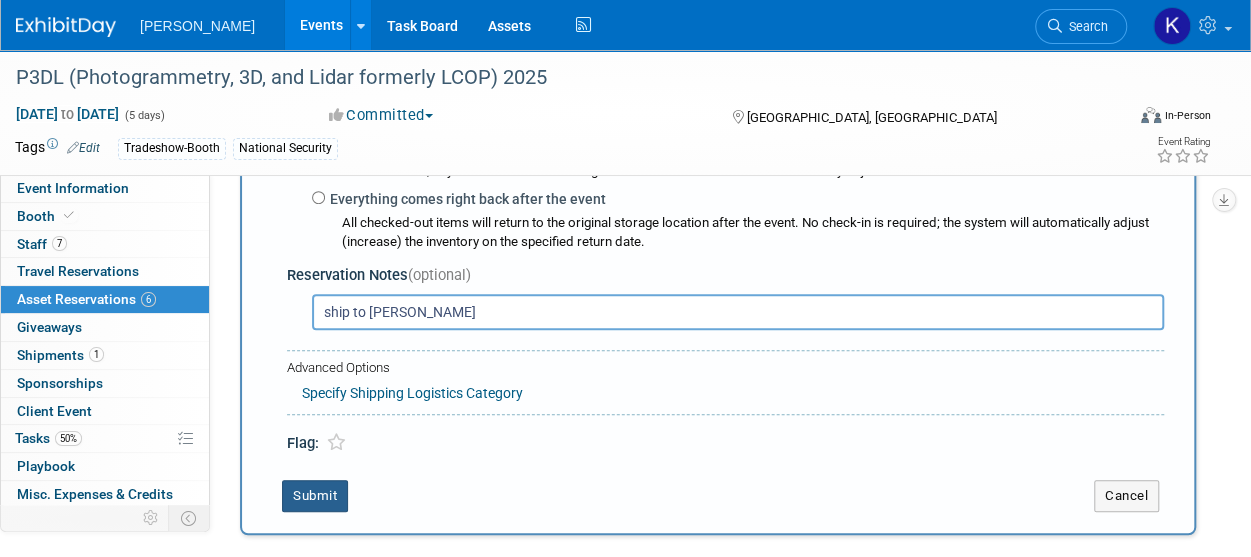 type on "ship to [PERSON_NAME]" 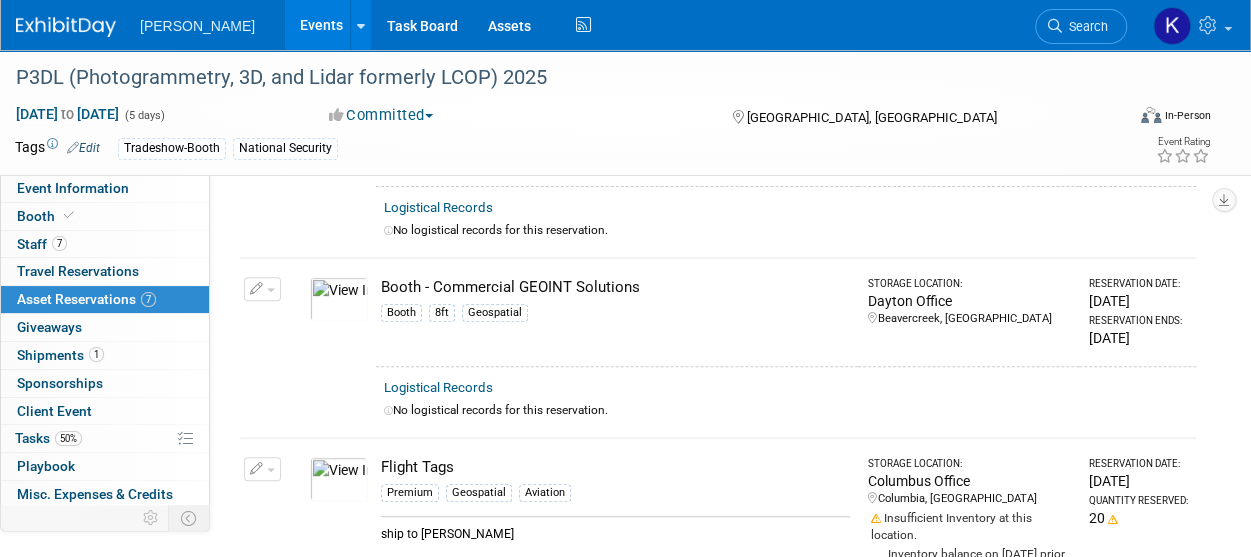 scroll, scrollTop: 0, scrollLeft: 0, axis: both 